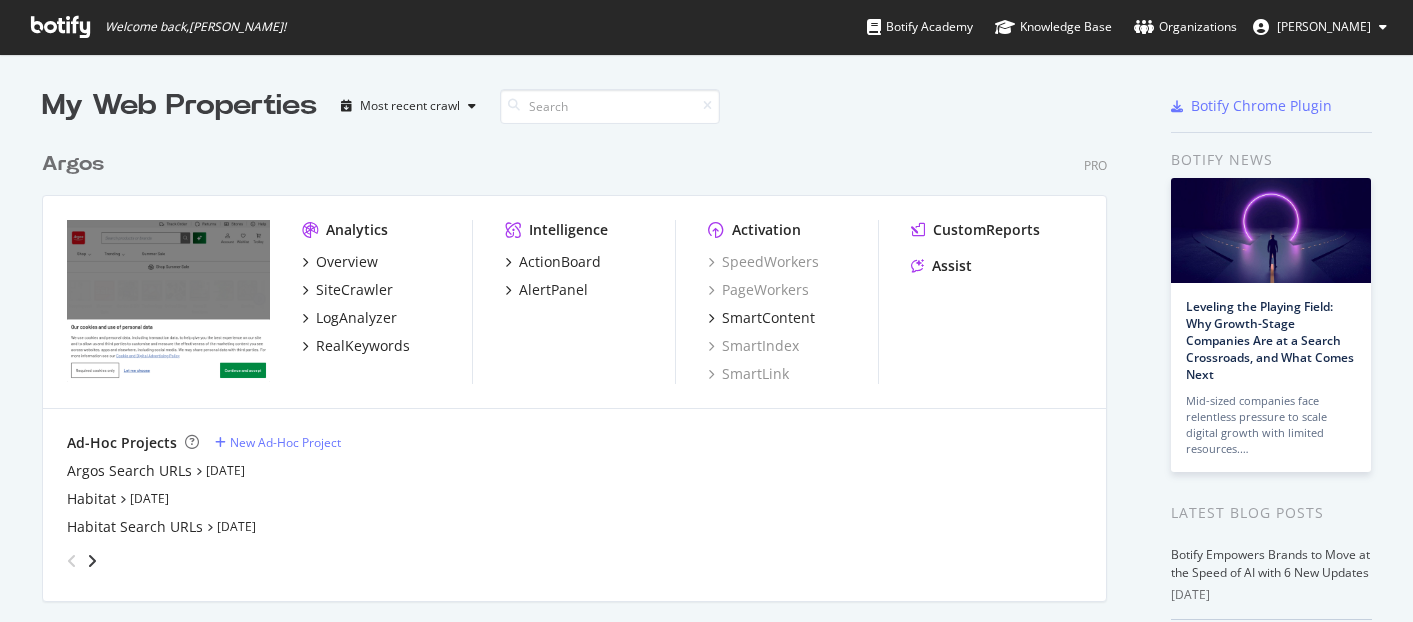 scroll, scrollTop: 0, scrollLeft: 0, axis: both 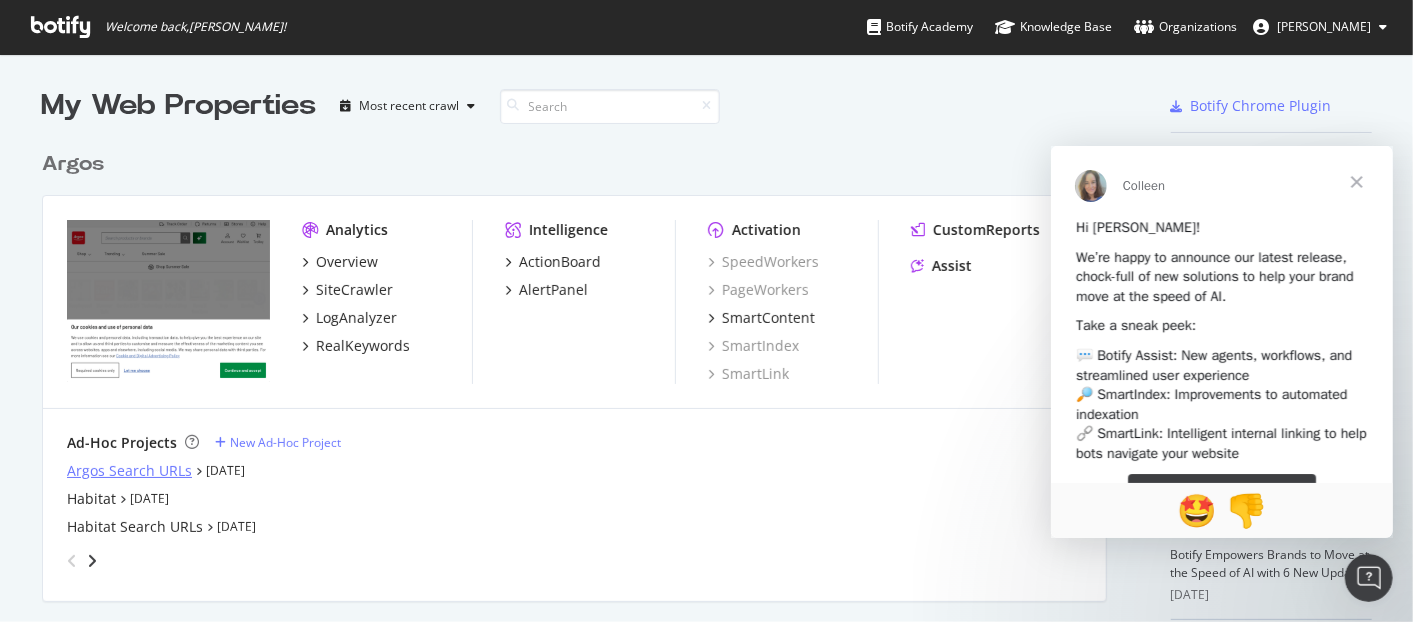 click on "Argos Search URLs" at bounding box center [129, 471] 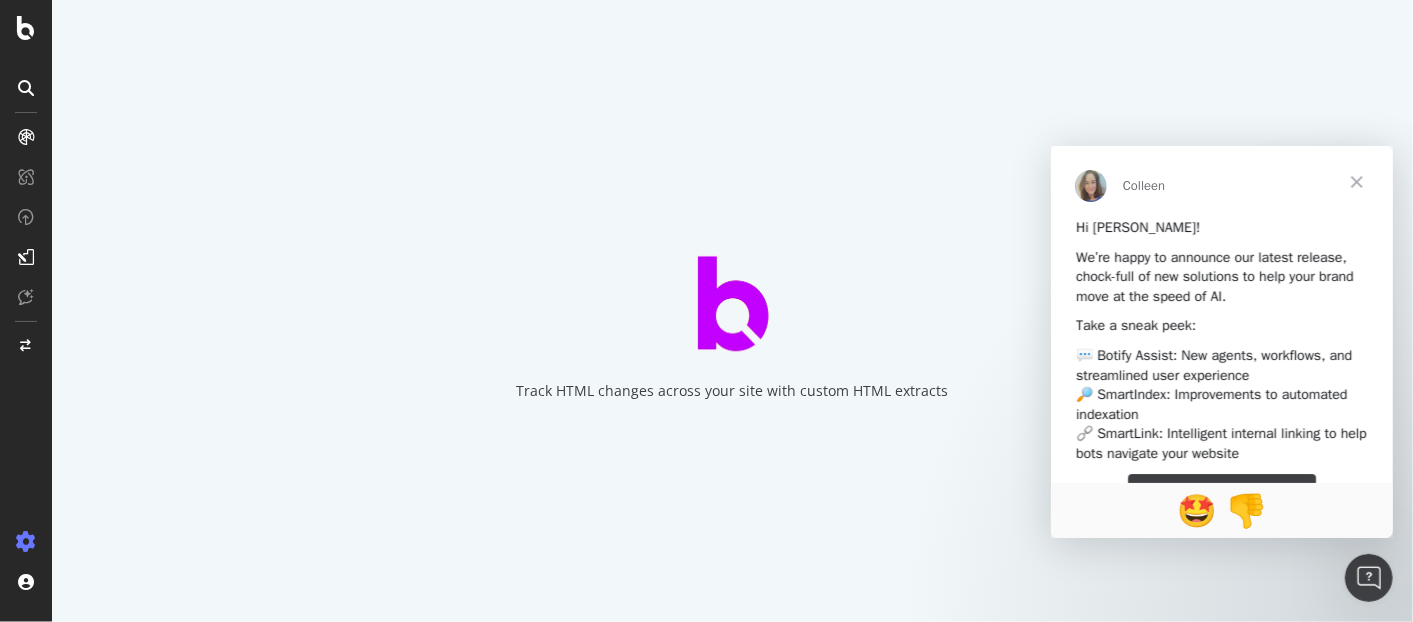 click at bounding box center (1356, 182) 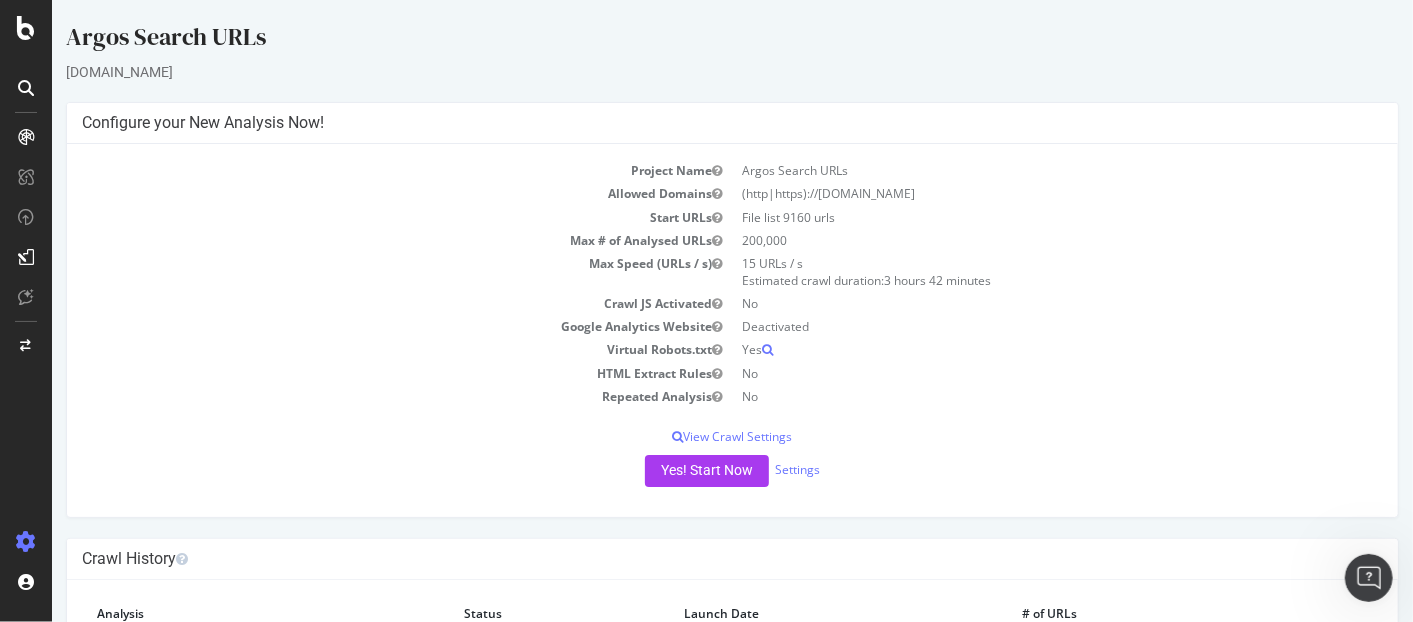 scroll, scrollTop: 0, scrollLeft: 0, axis: both 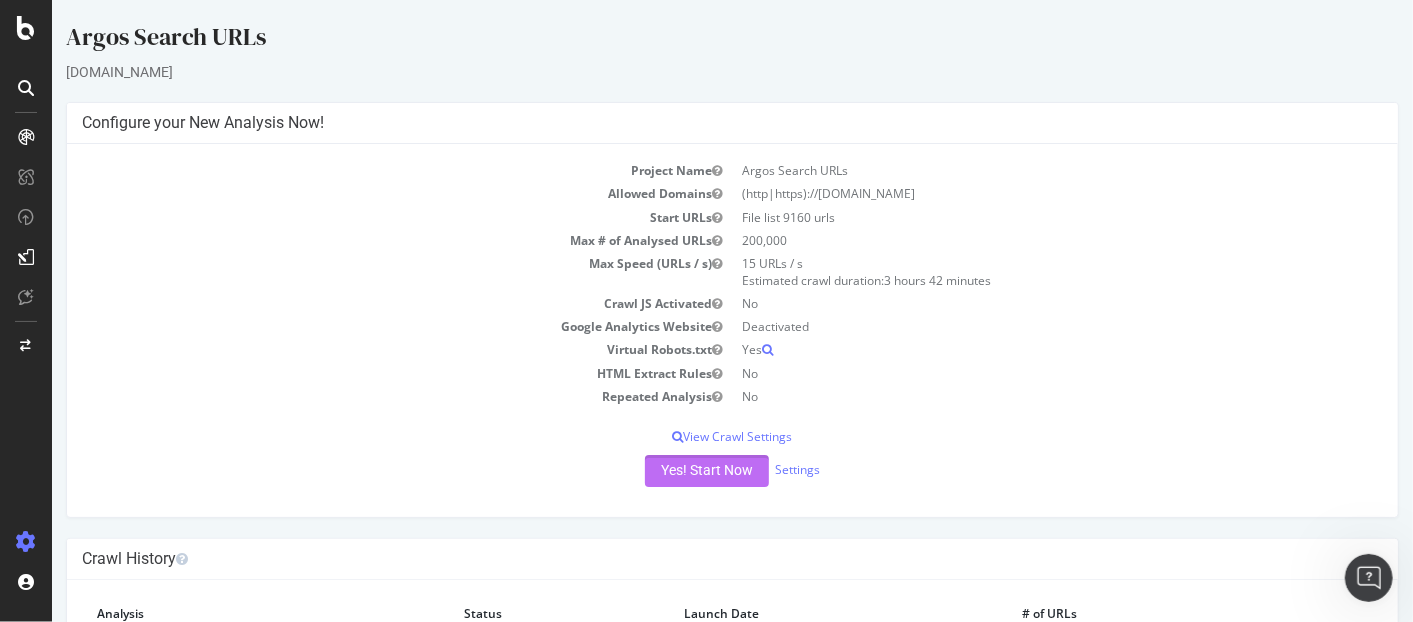 click on "Yes! Start Now" at bounding box center [706, 471] 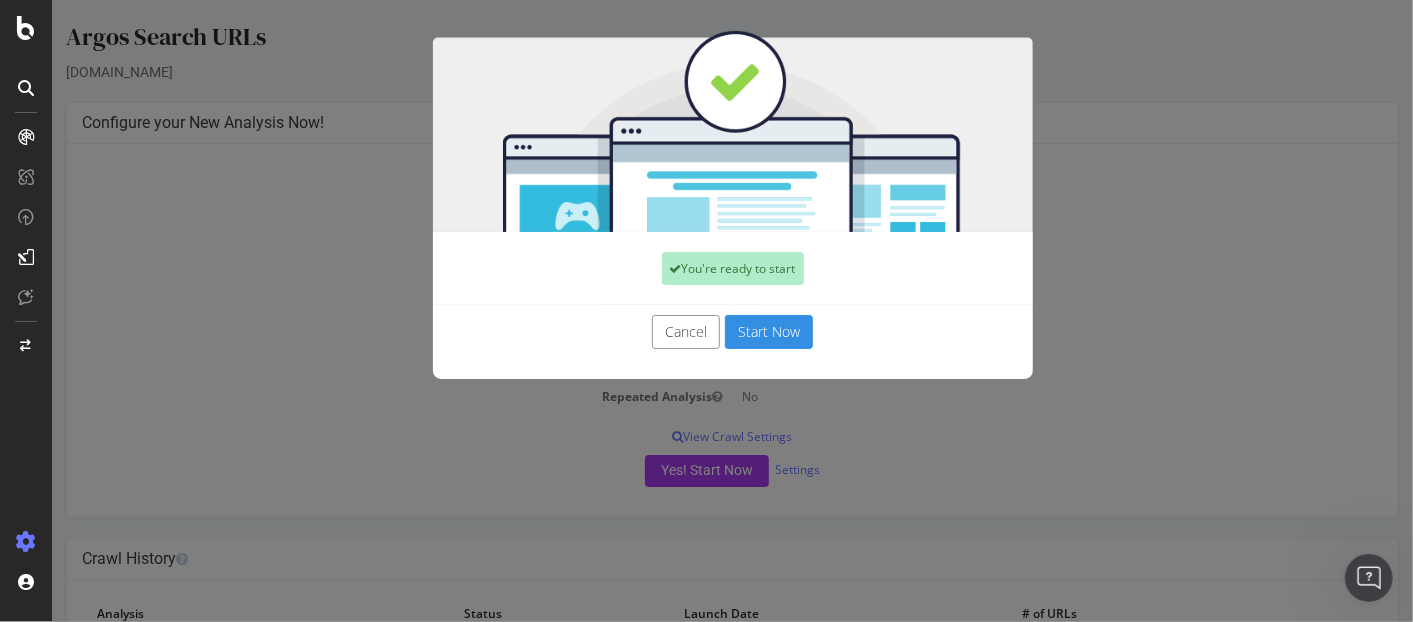 click on "Start Now" at bounding box center (768, 332) 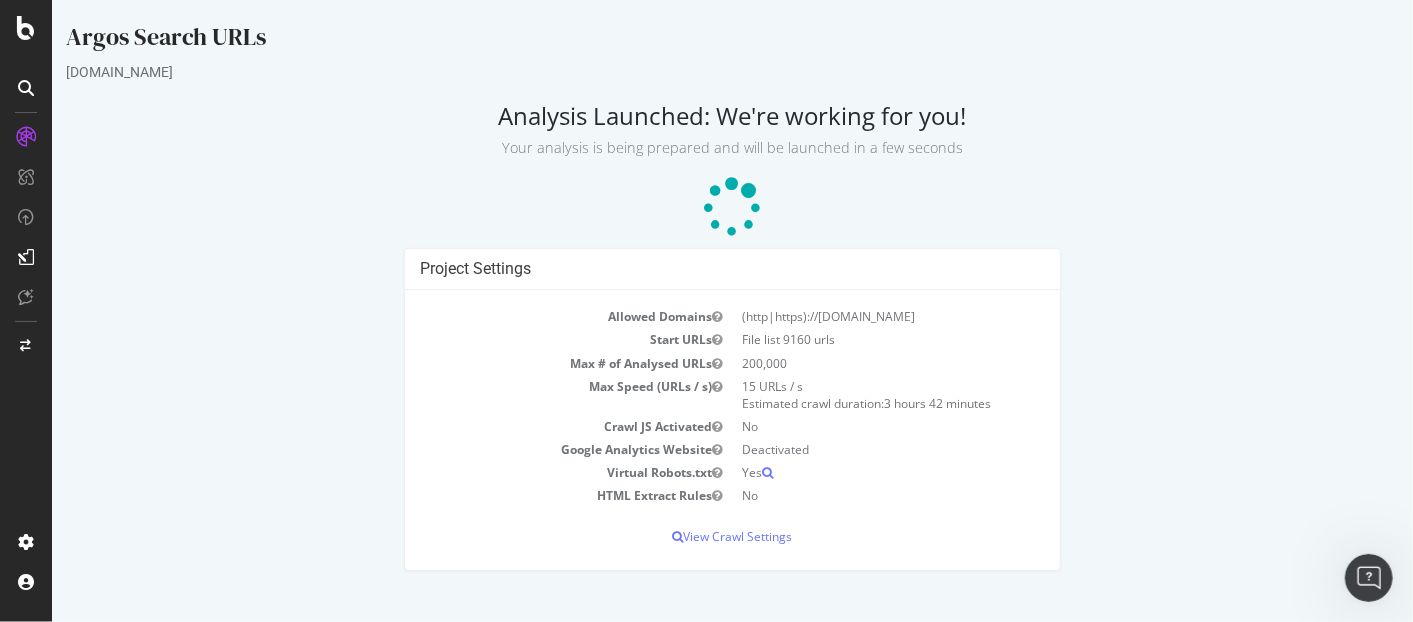 scroll, scrollTop: 0, scrollLeft: 0, axis: both 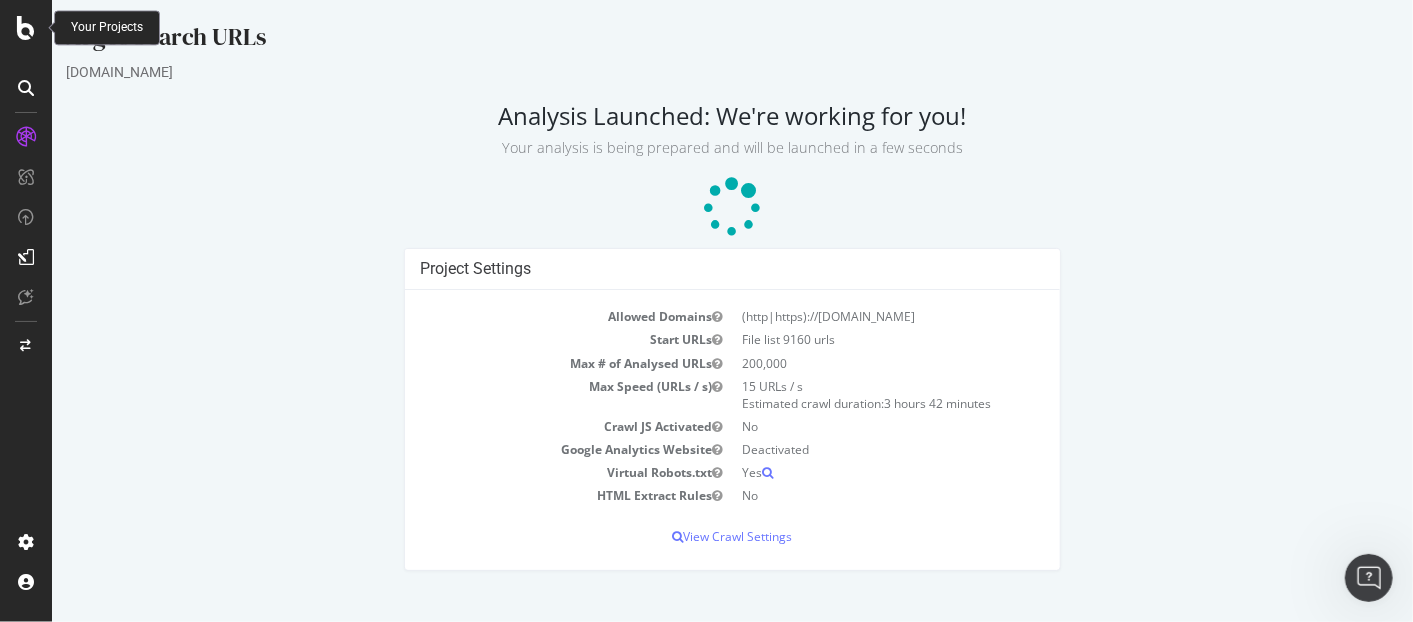 click at bounding box center [26, 28] 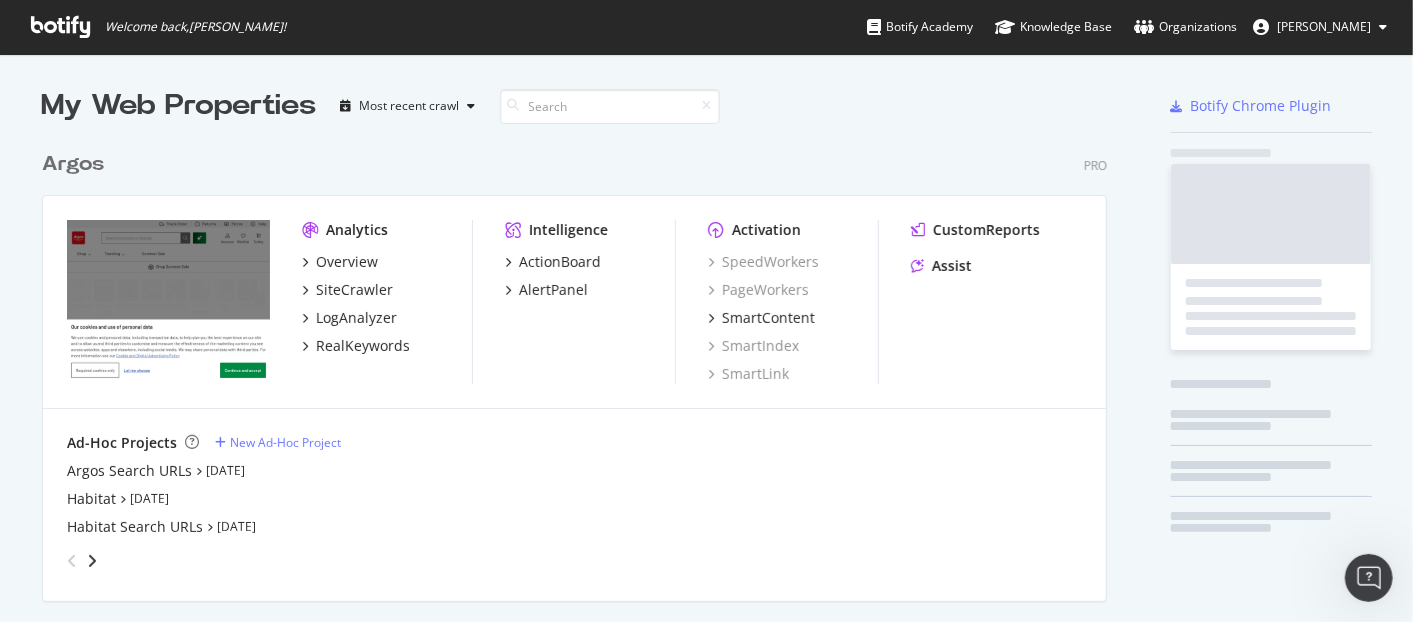 scroll, scrollTop: 17, scrollLeft: 18, axis: both 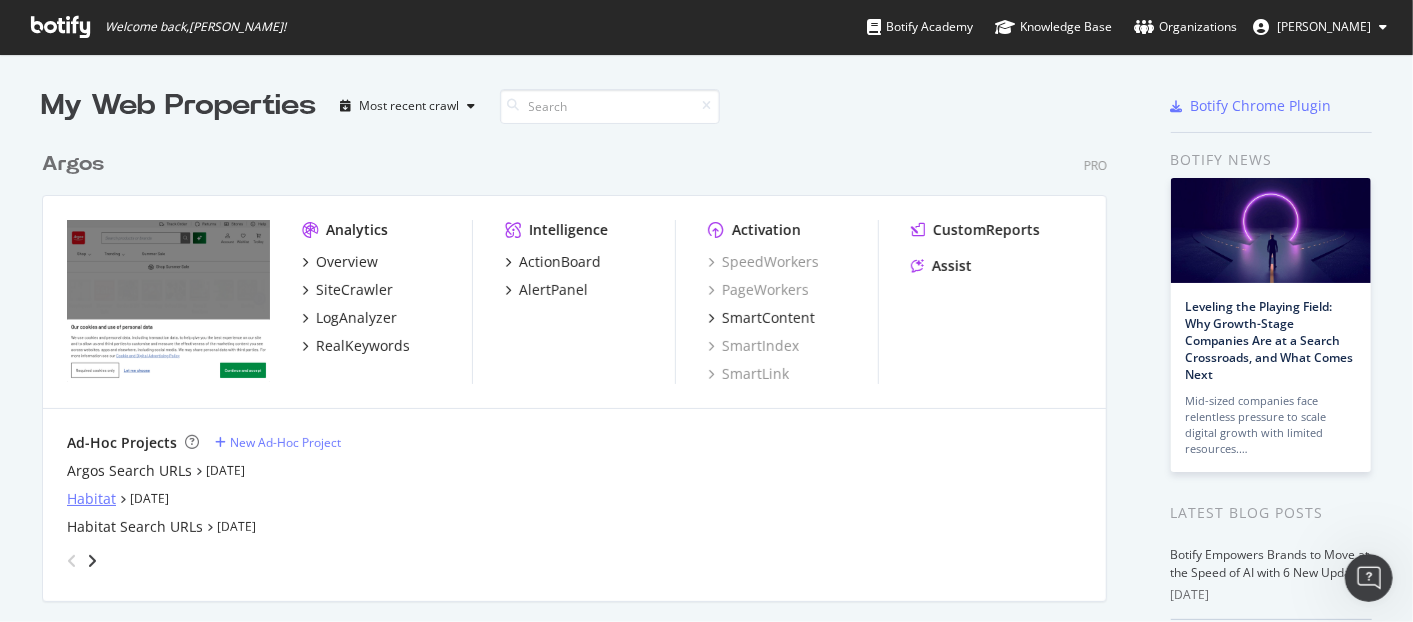 click on "Habitat" at bounding box center (91, 499) 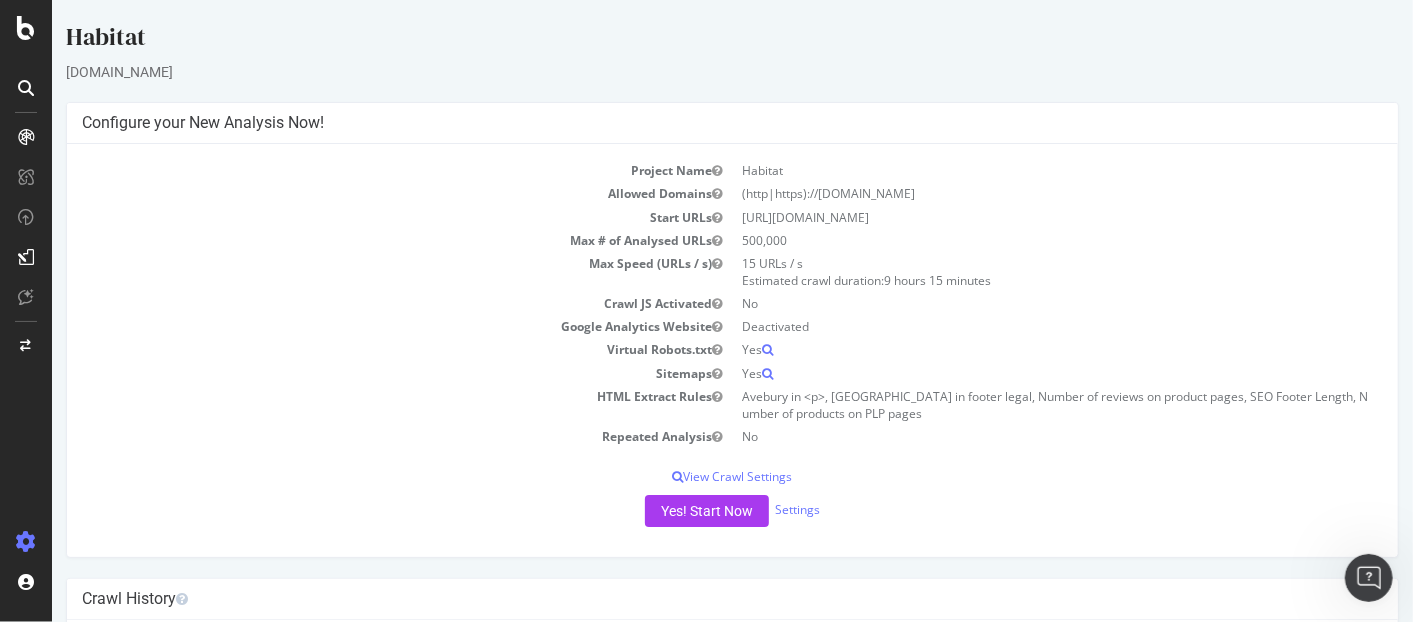 scroll, scrollTop: 0, scrollLeft: 0, axis: both 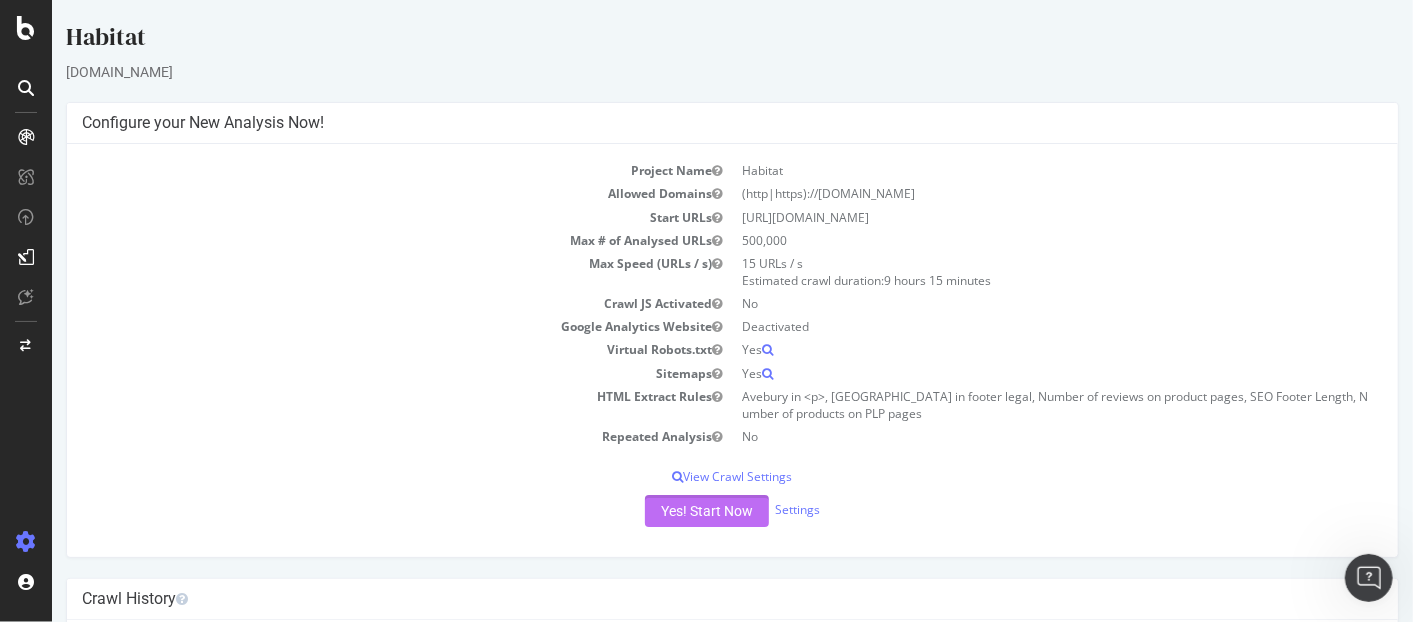 click on "Yes! Start Now" at bounding box center [706, 511] 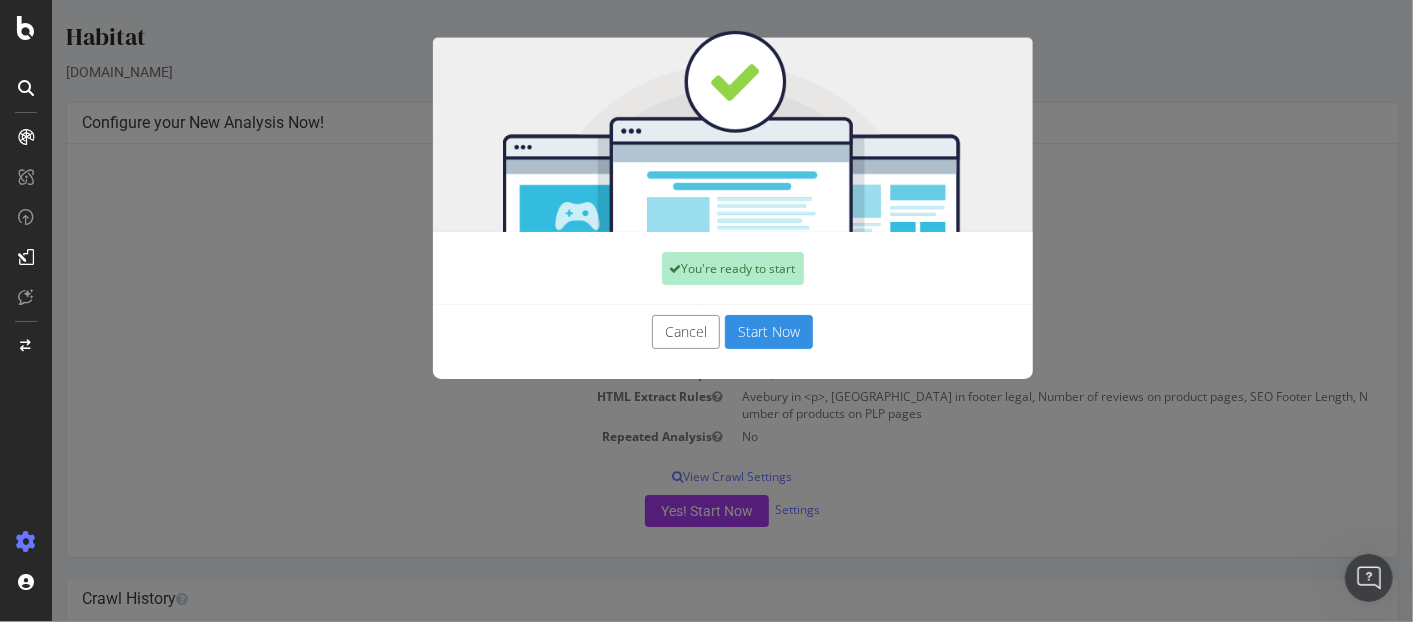 click on "Start Now" at bounding box center [768, 332] 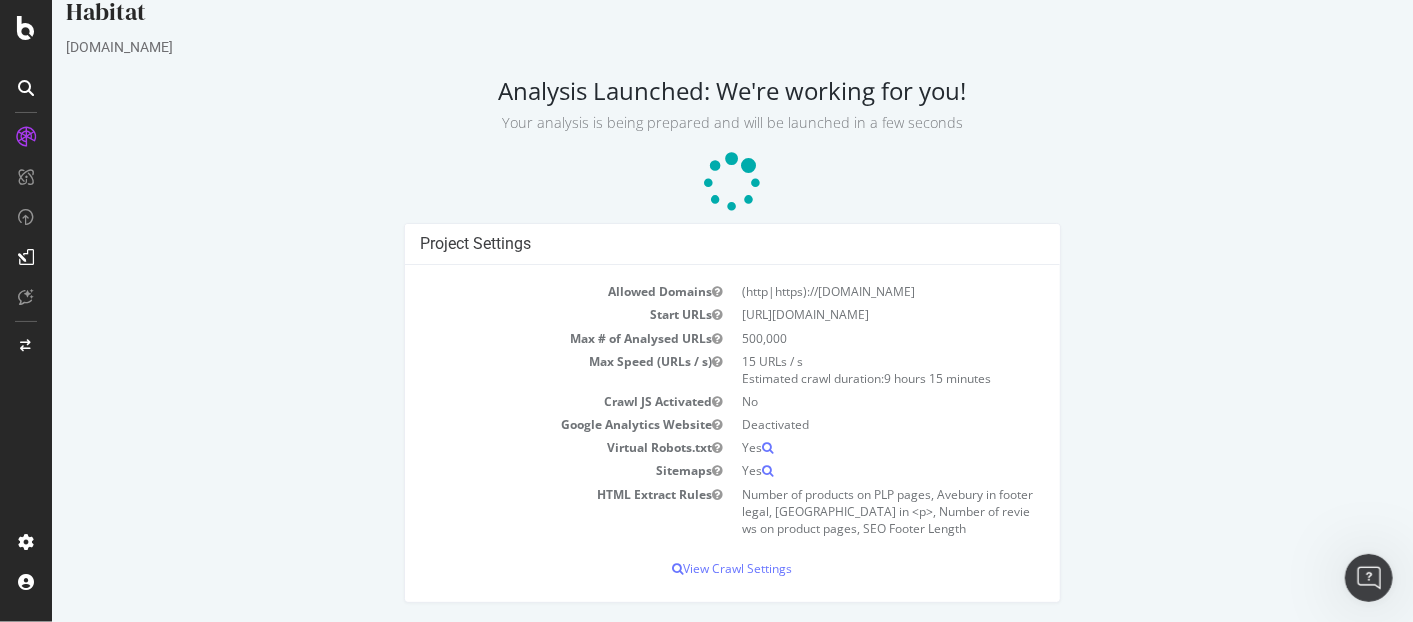 scroll, scrollTop: 0, scrollLeft: 0, axis: both 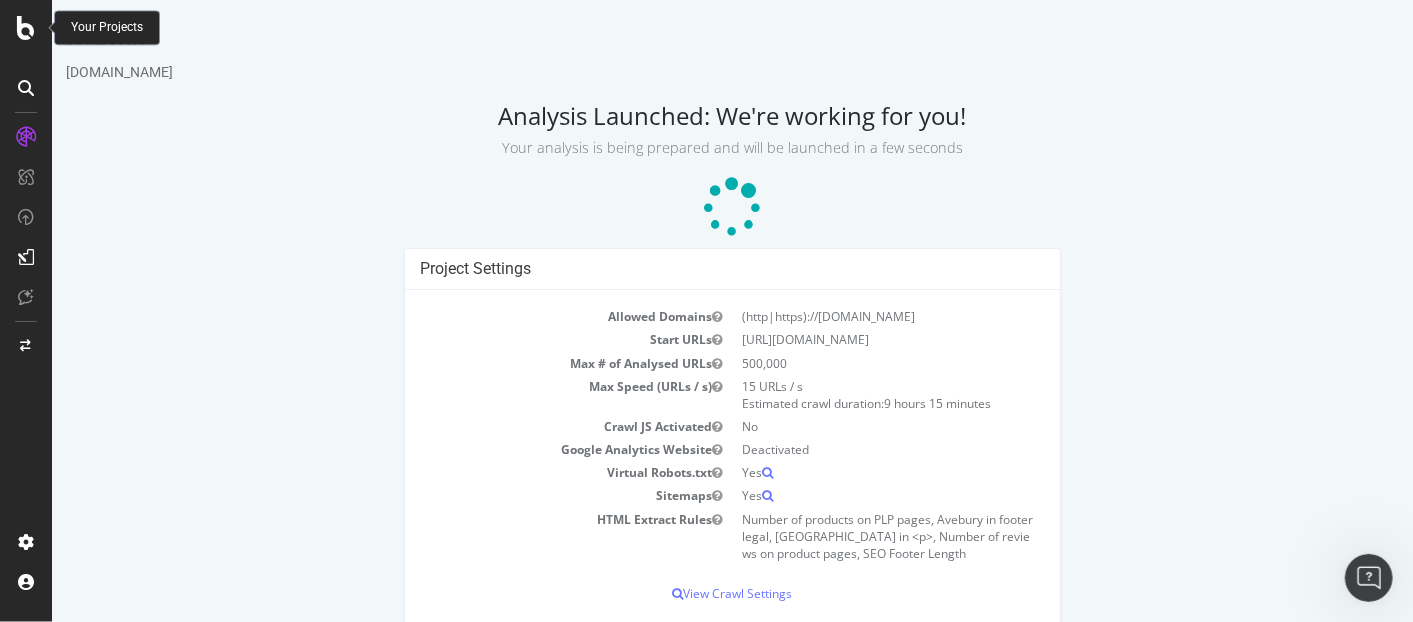 click at bounding box center [26, 28] 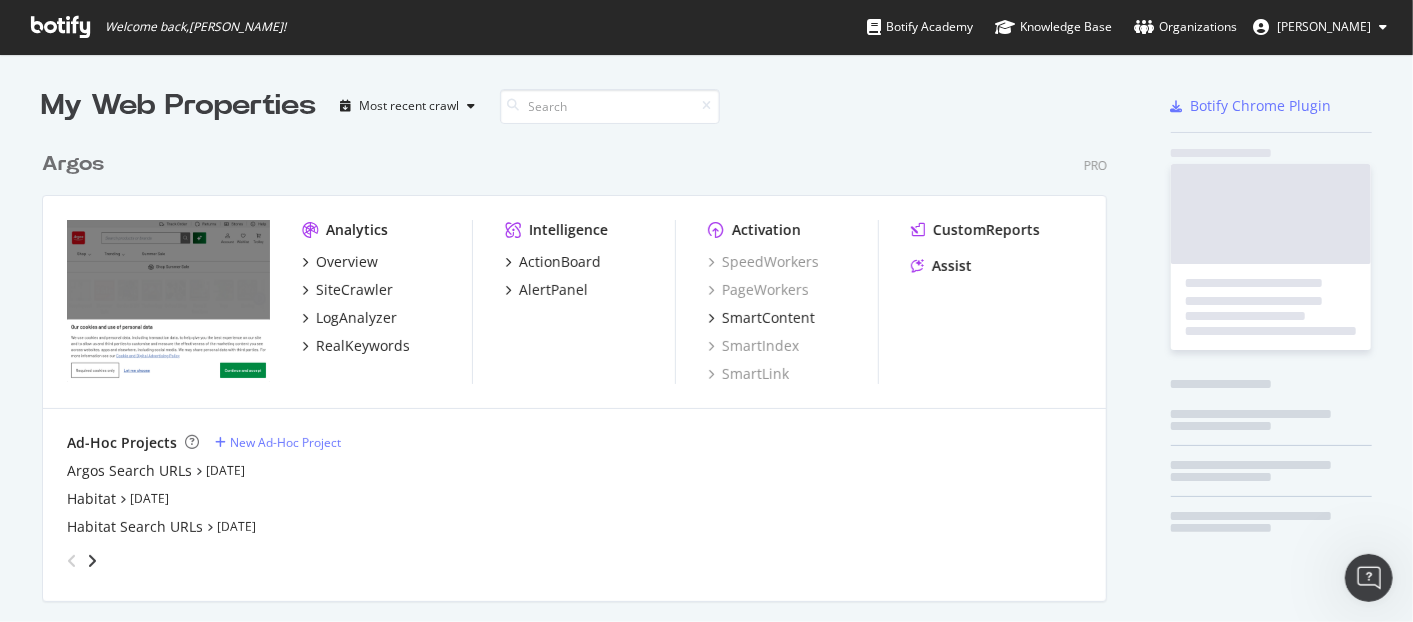 scroll, scrollTop: 17, scrollLeft: 18, axis: both 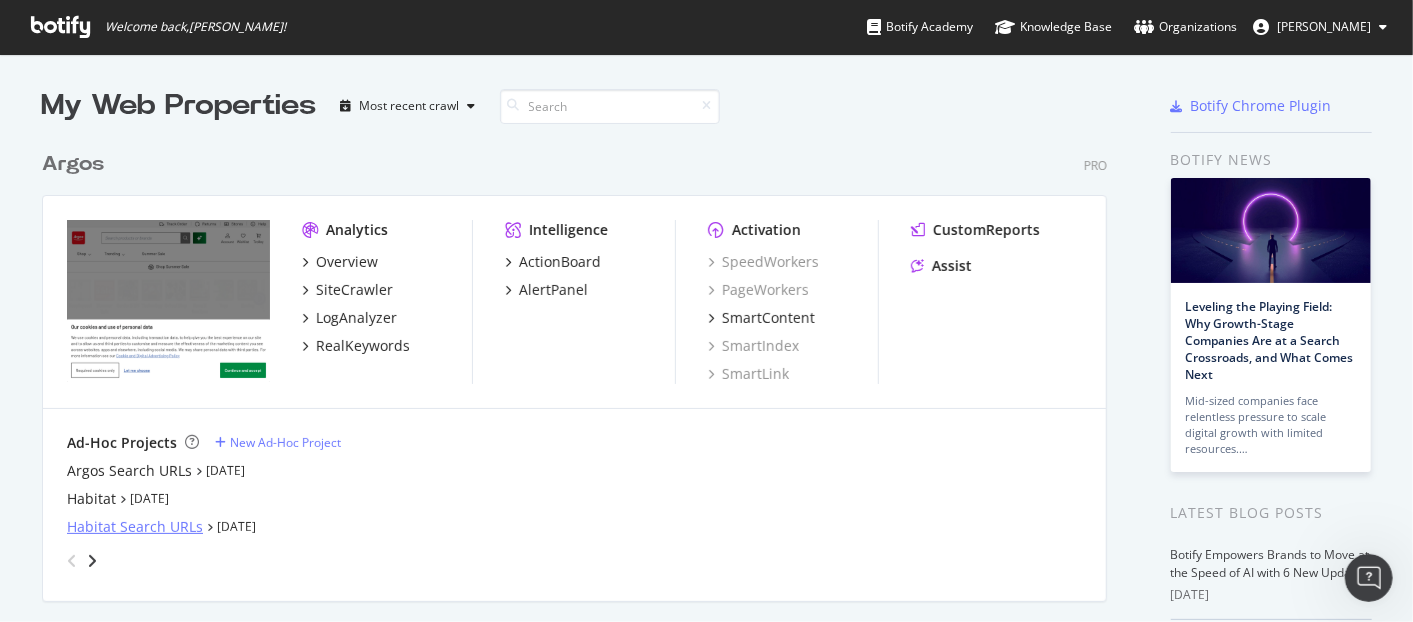 click on "Habitat Search URLs" at bounding box center [135, 527] 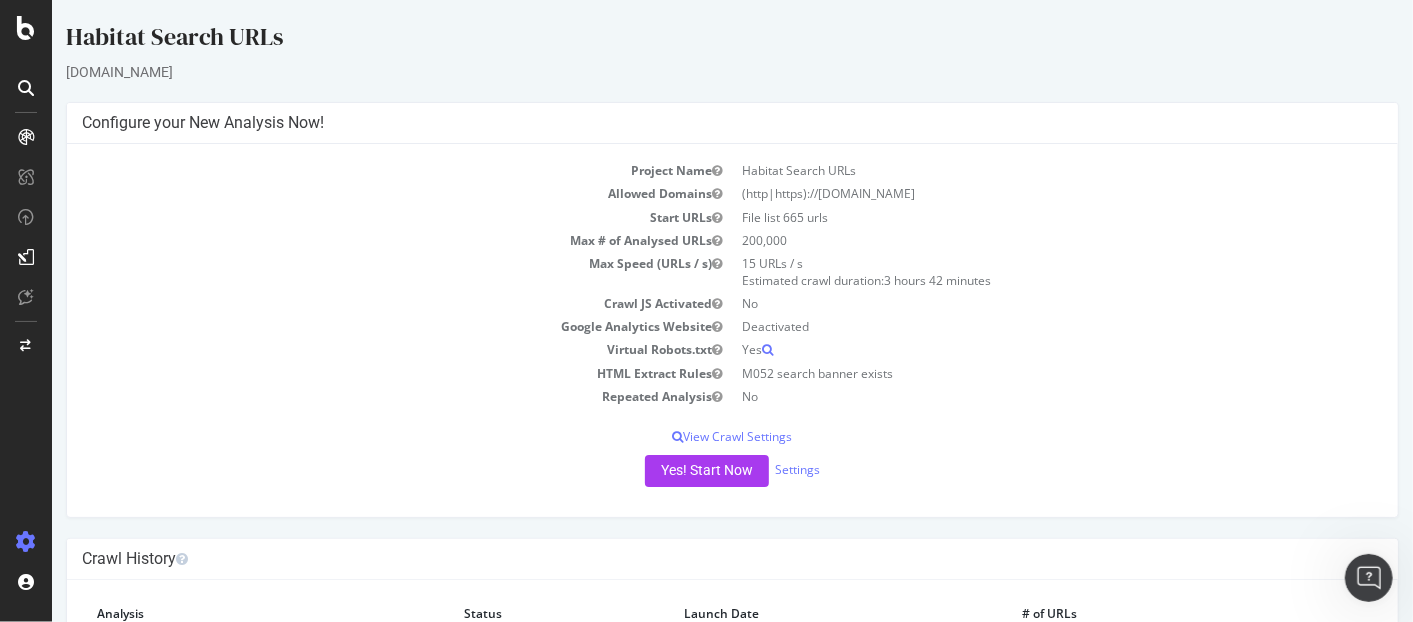 scroll, scrollTop: 0, scrollLeft: 0, axis: both 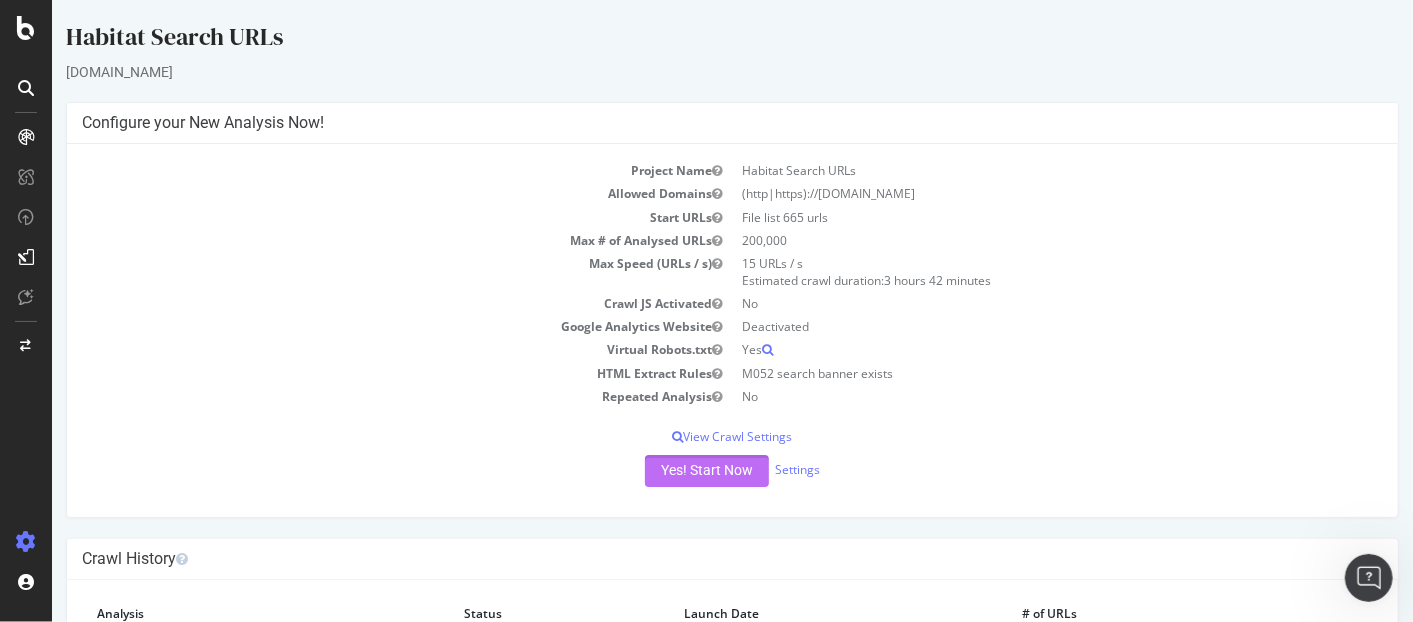 click on "Yes! Start Now" at bounding box center (706, 471) 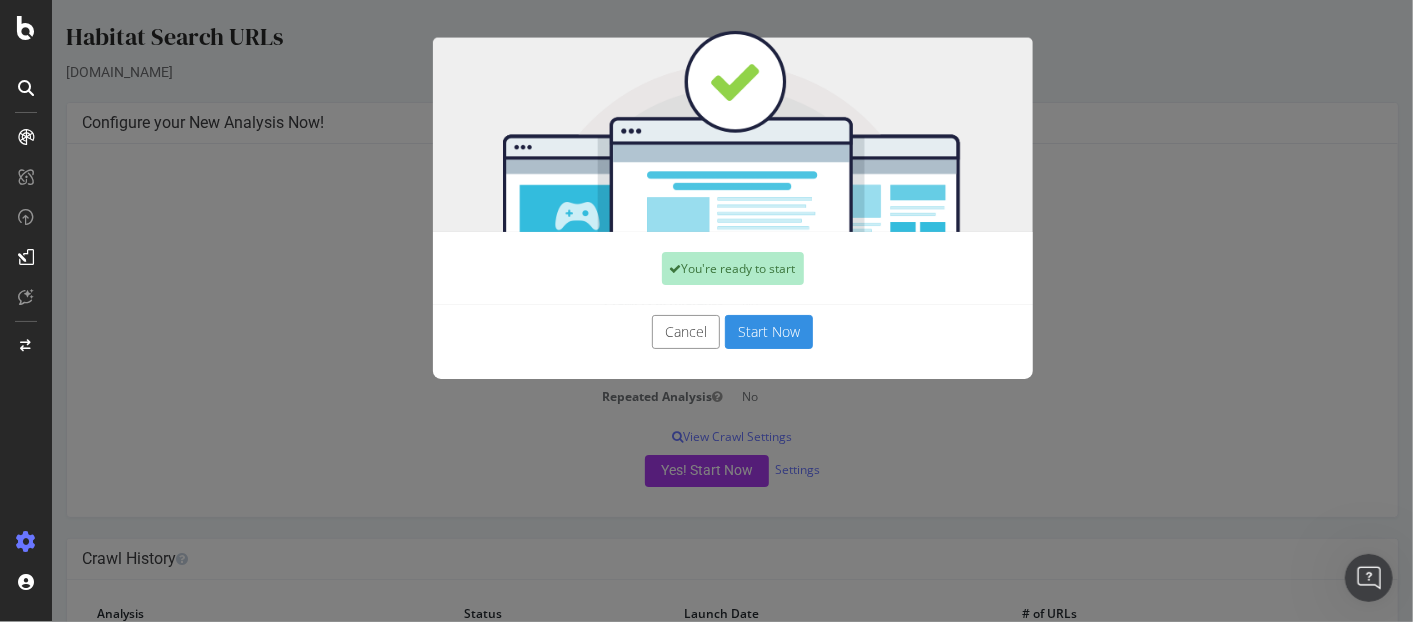 click on "Start Now" at bounding box center (768, 332) 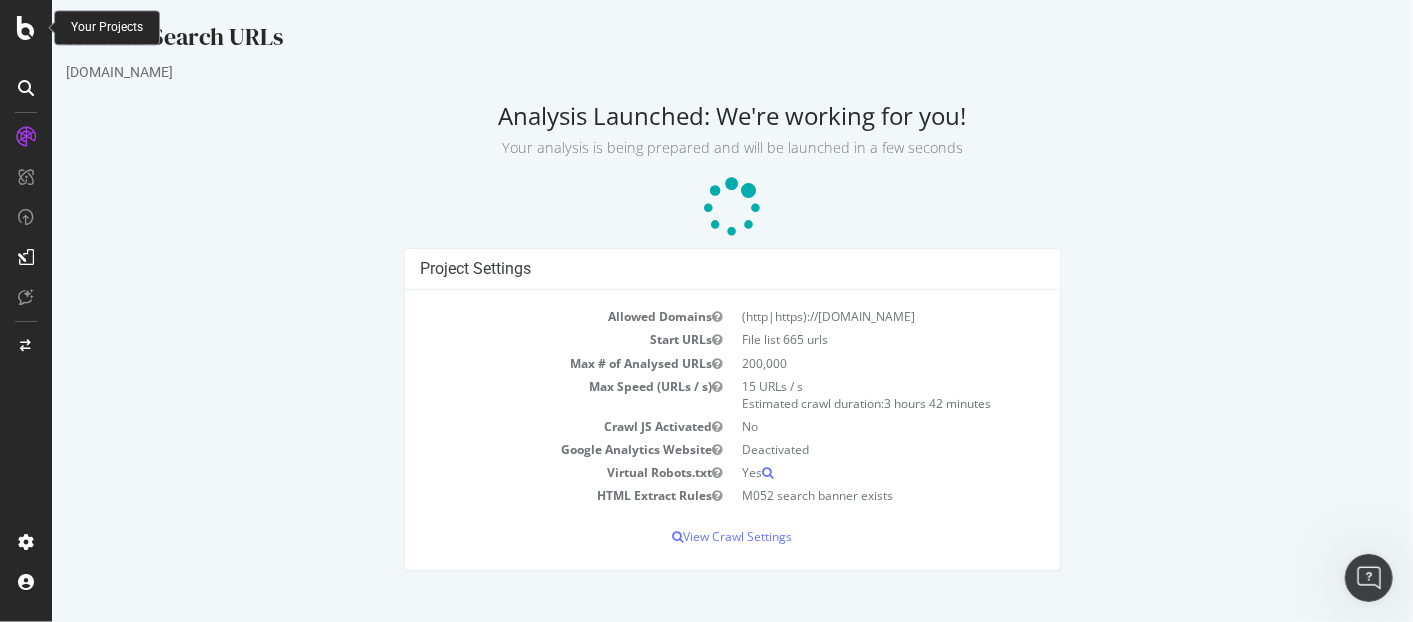 scroll, scrollTop: 0, scrollLeft: 0, axis: both 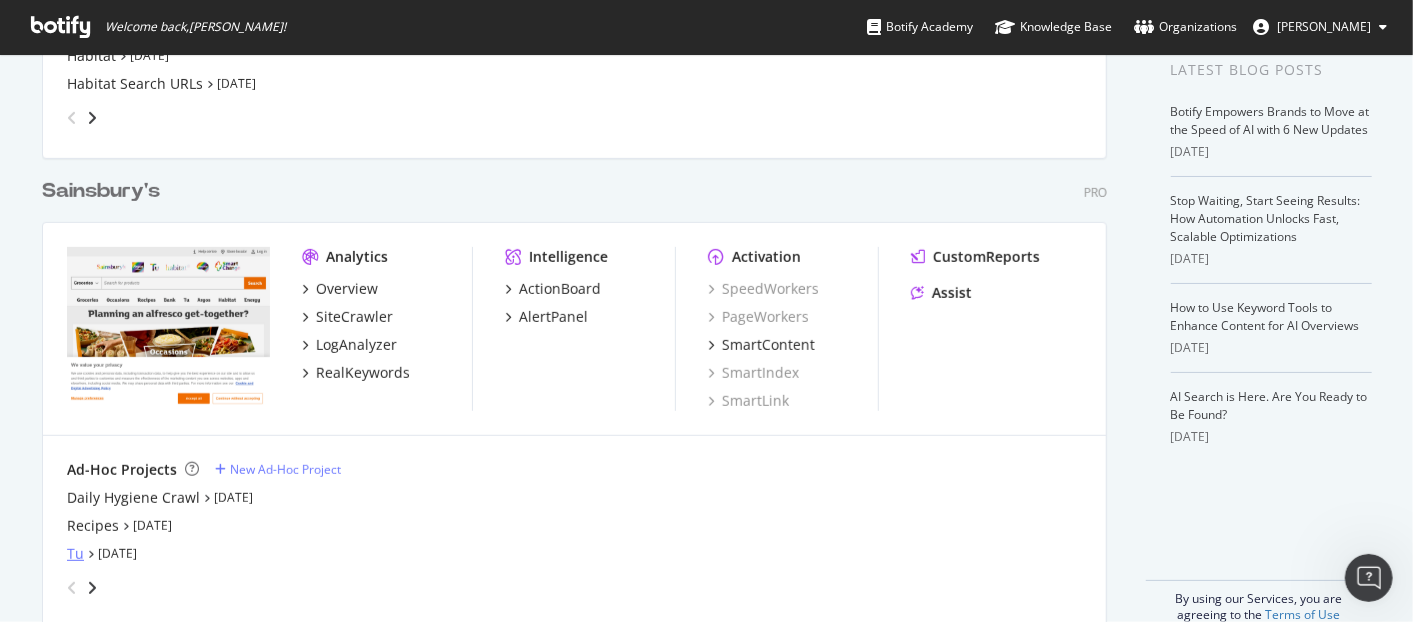 click on "Tu" at bounding box center (75, 554) 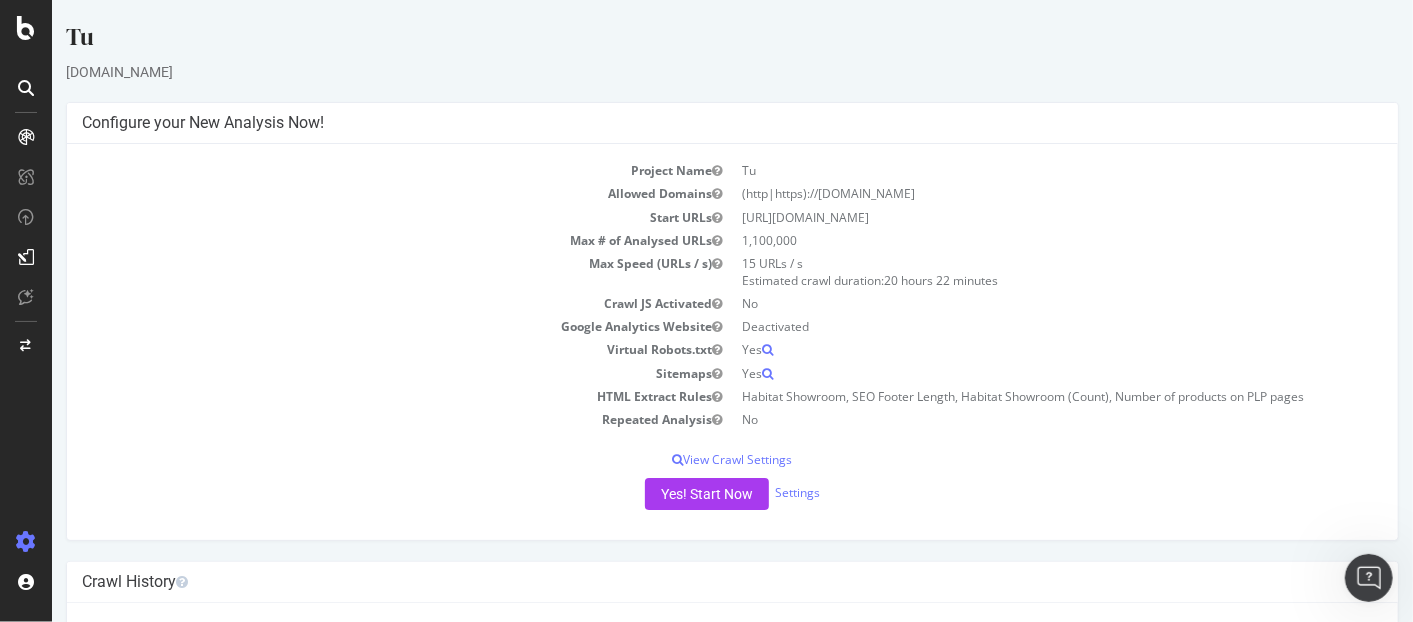scroll, scrollTop: 0, scrollLeft: 0, axis: both 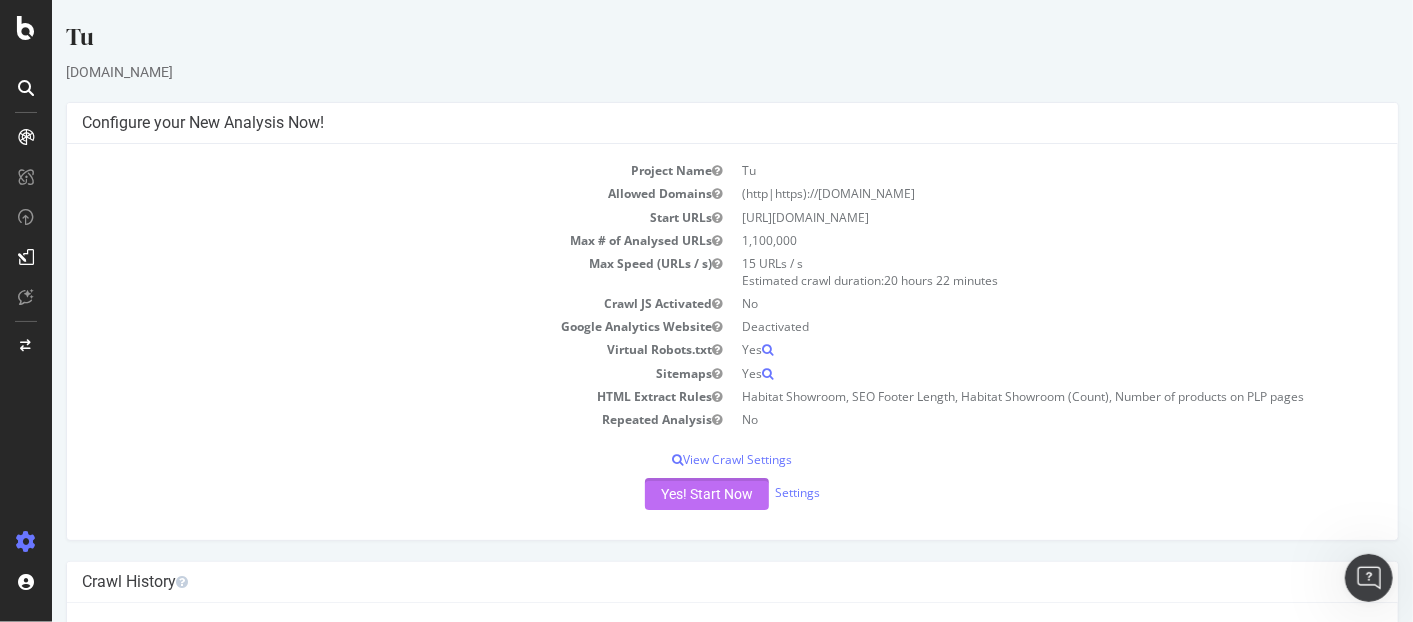 click on "Yes! Start Now" at bounding box center [706, 494] 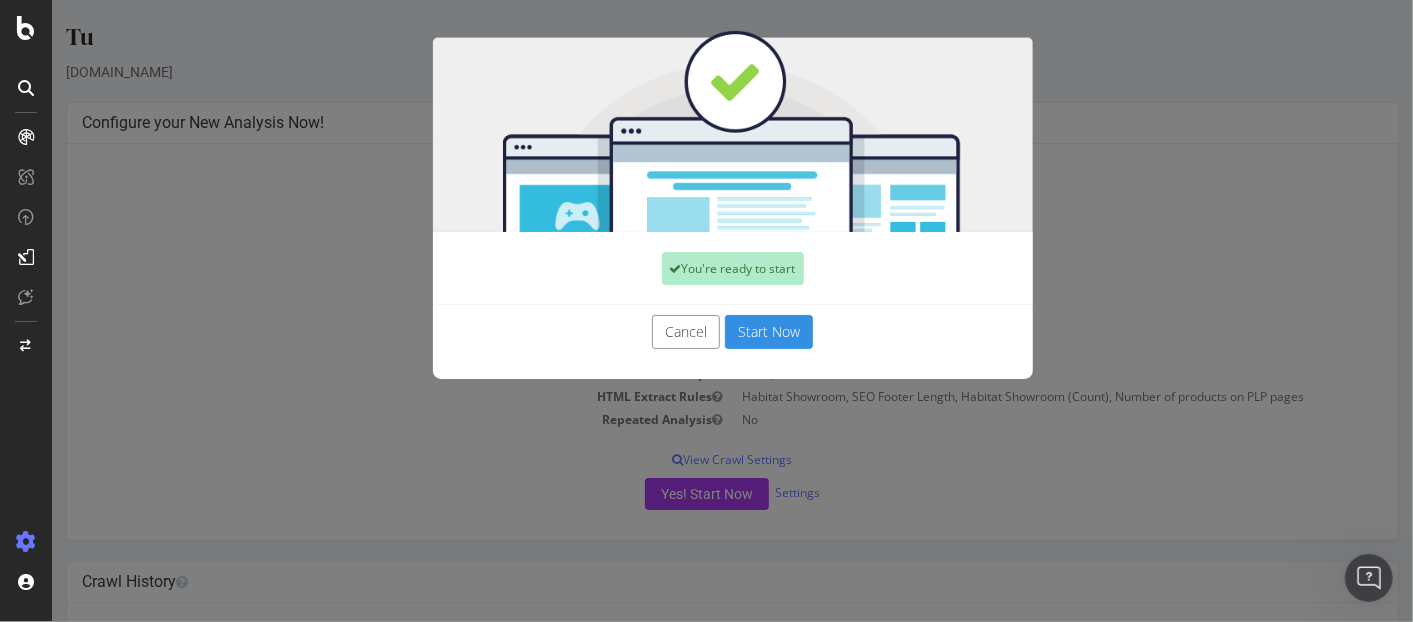 click on "Start Now" at bounding box center [768, 332] 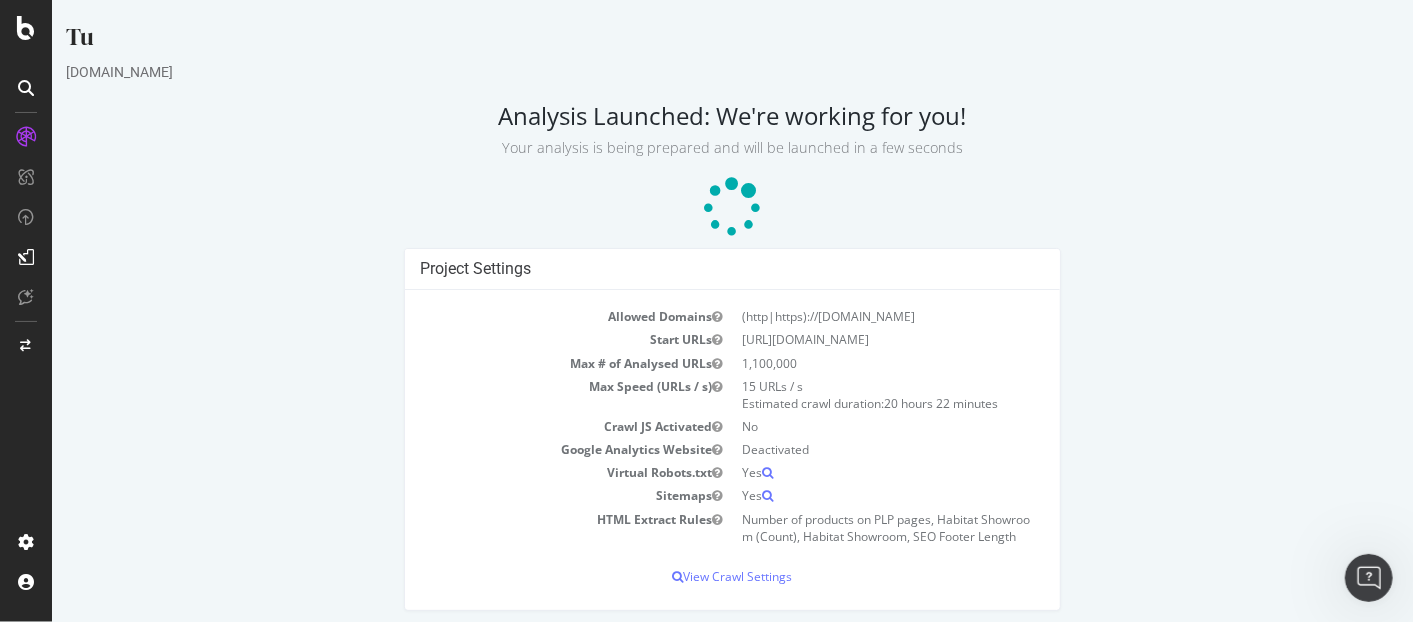 scroll, scrollTop: 0, scrollLeft: 0, axis: both 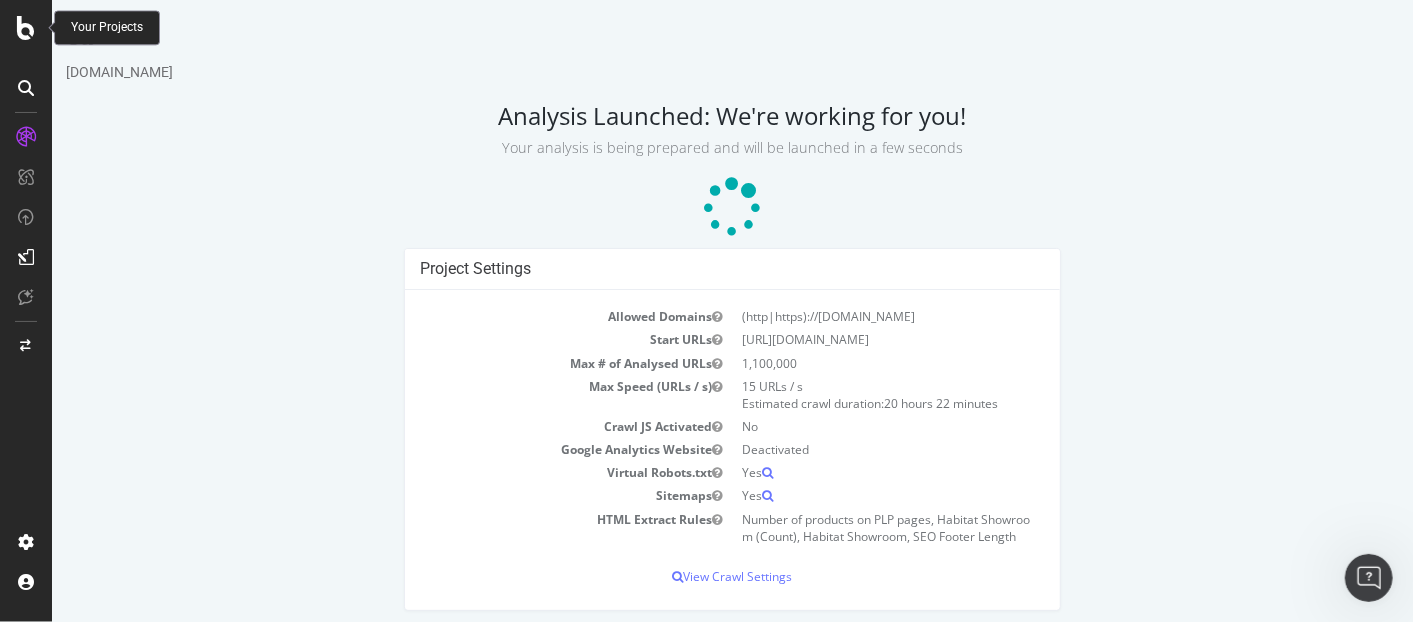 click at bounding box center (26, 28) 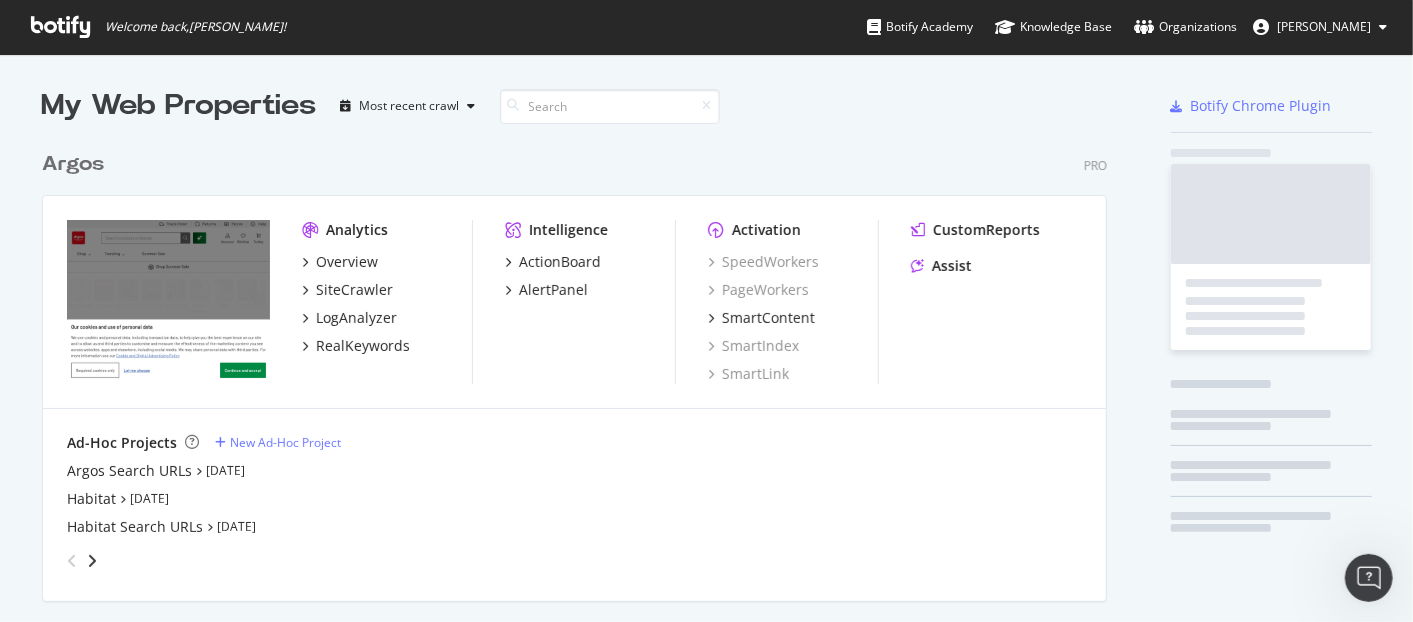 scroll, scrollTop: 17, scrollLeft: 18, axis: both 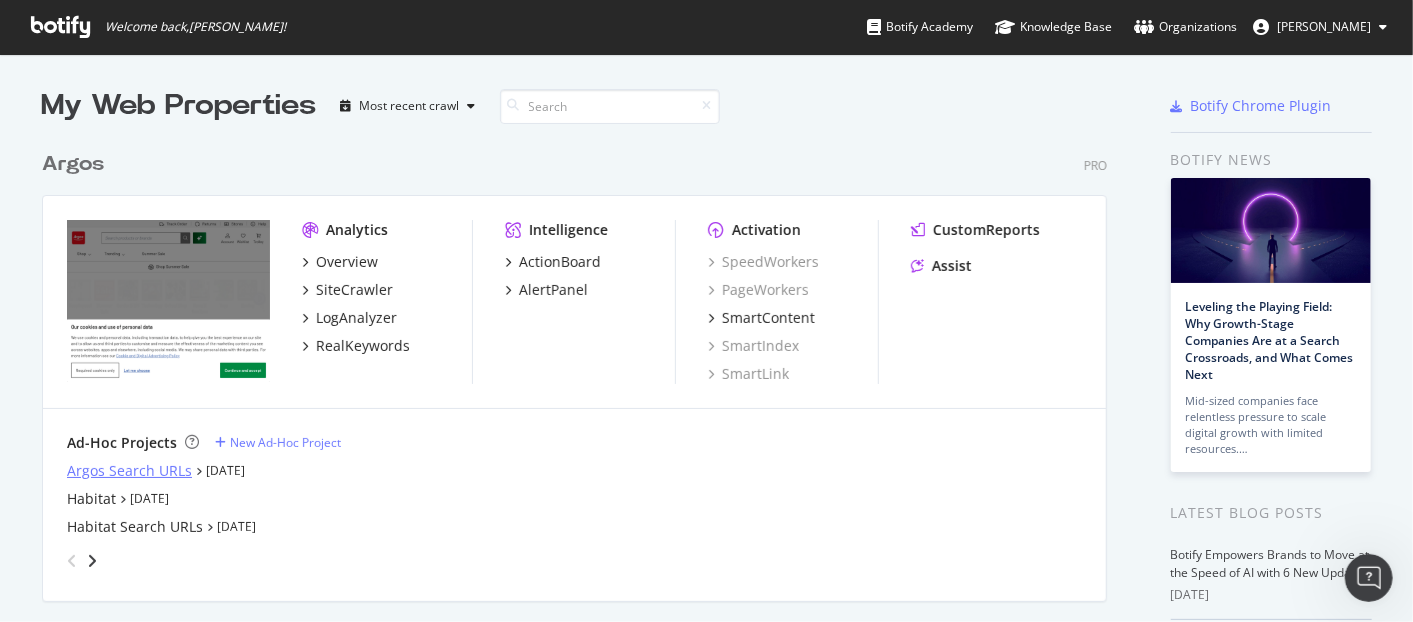 click on "Argos Search URLs" at bounding box center (129, 471) 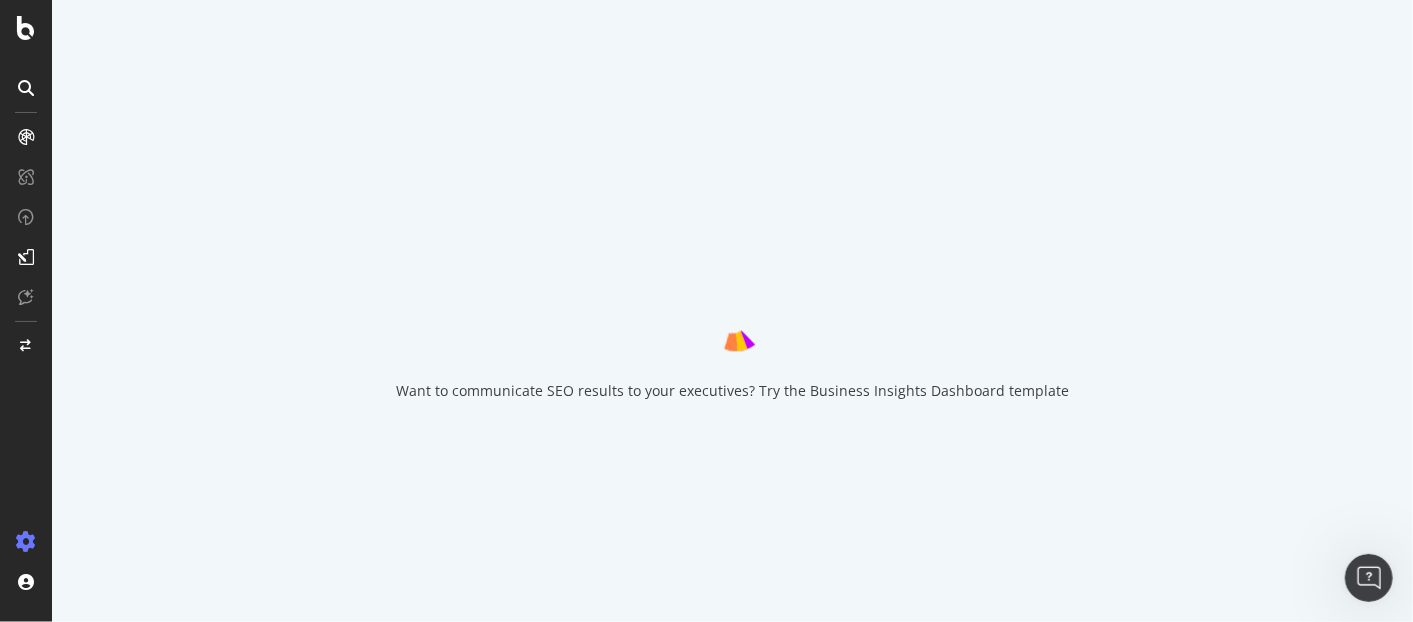 scroll, scrollTop: 0, scrollLeft: 0, axis: both 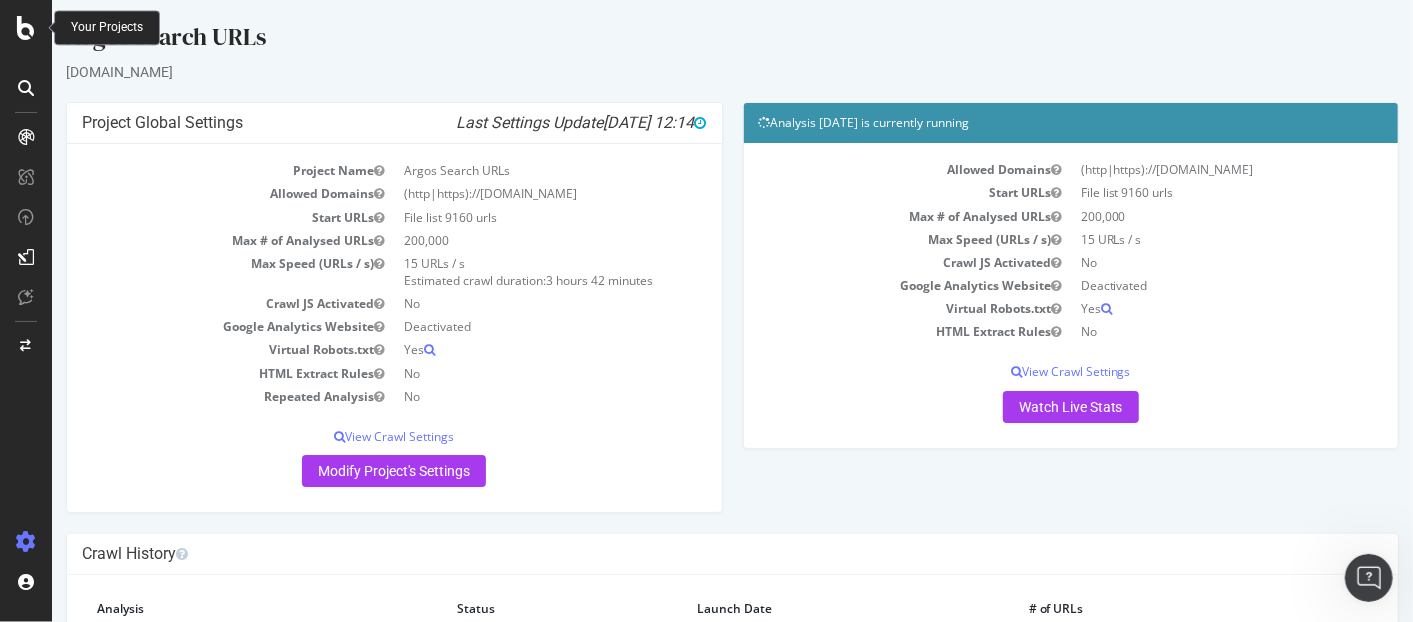 click at bounding box center [26, 28] 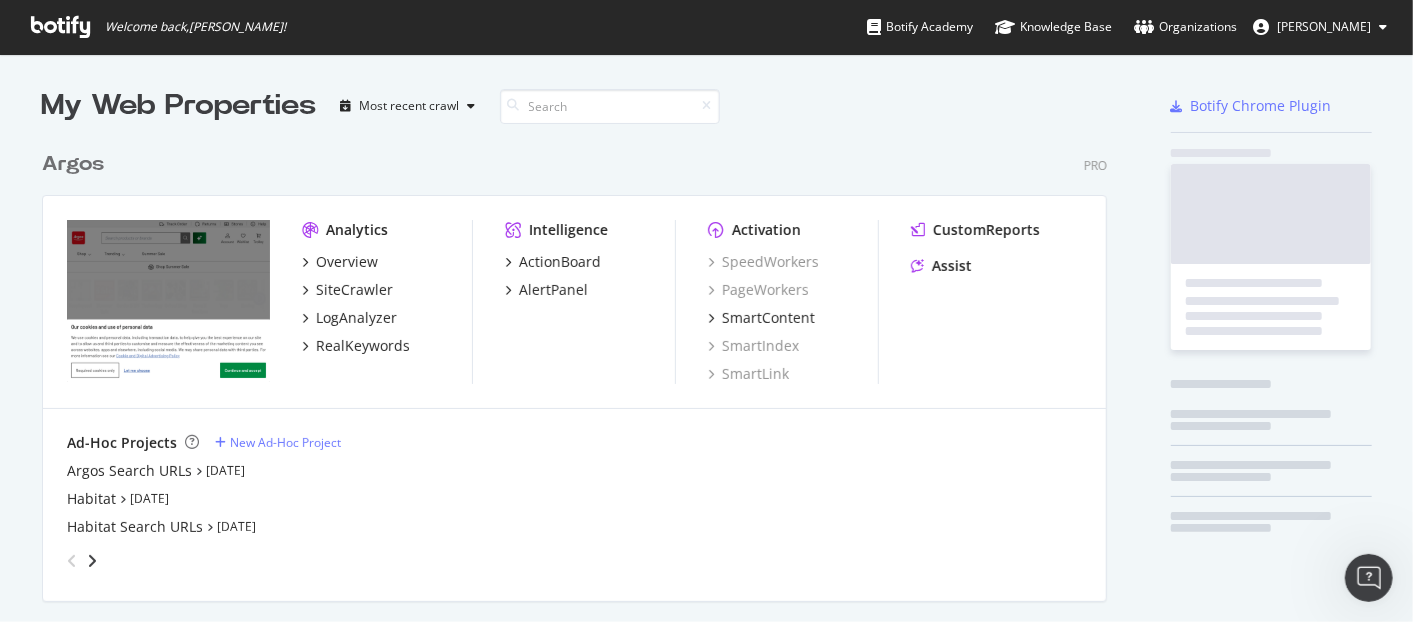 scroll, scrollTop: 17, scrollLeft: 18, axis: both 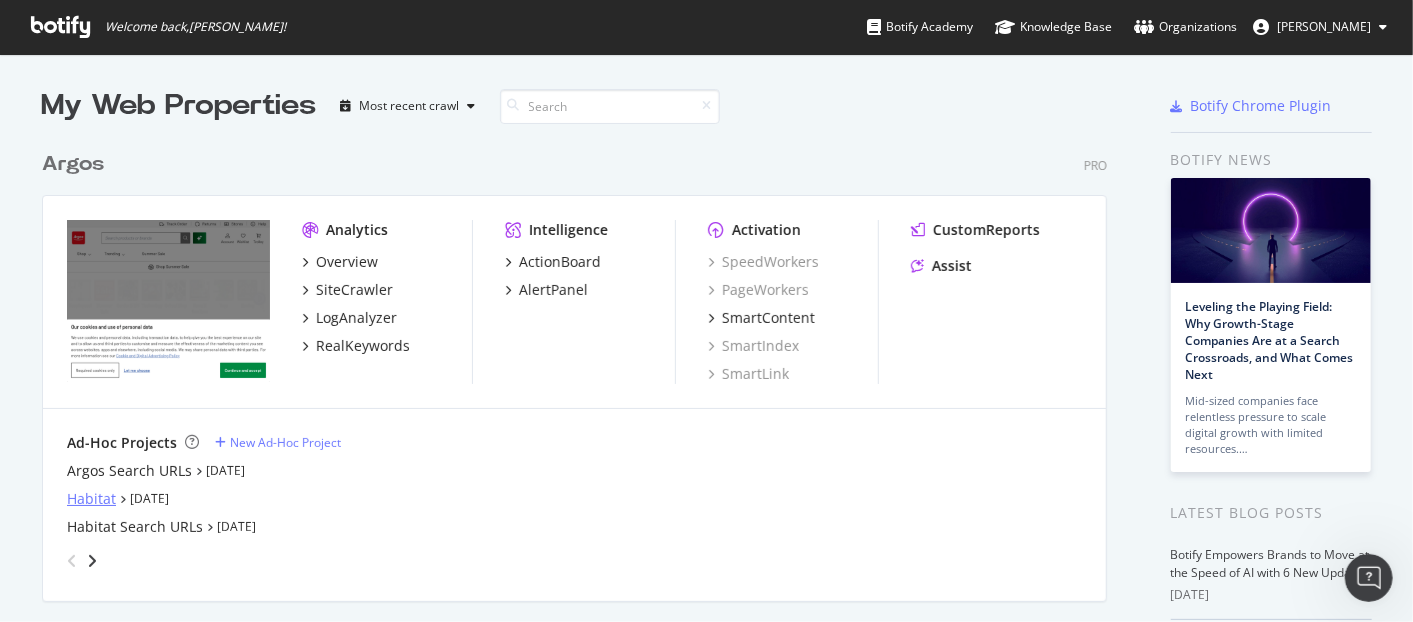 click on "Habitat" at bounding box center (91, 499) 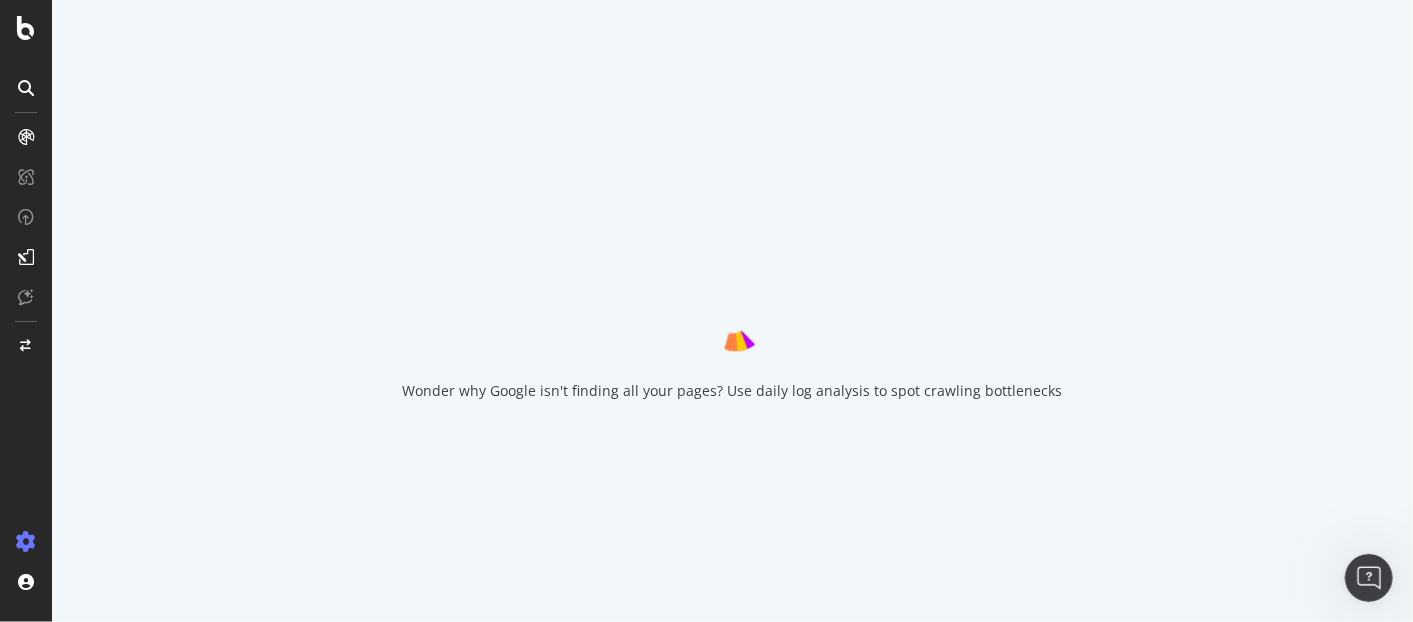 scroll, scrollTop: 0, scrollLeft: 0, axis: both 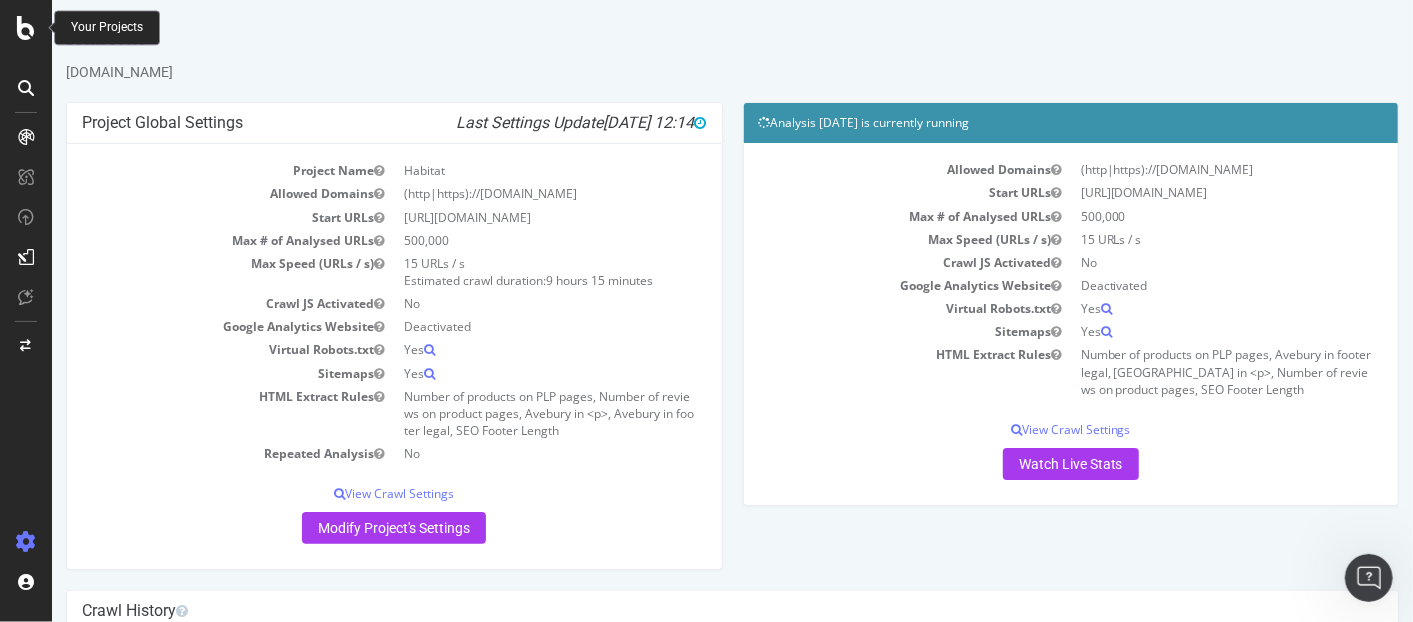 click at bounding box center [26, 28] 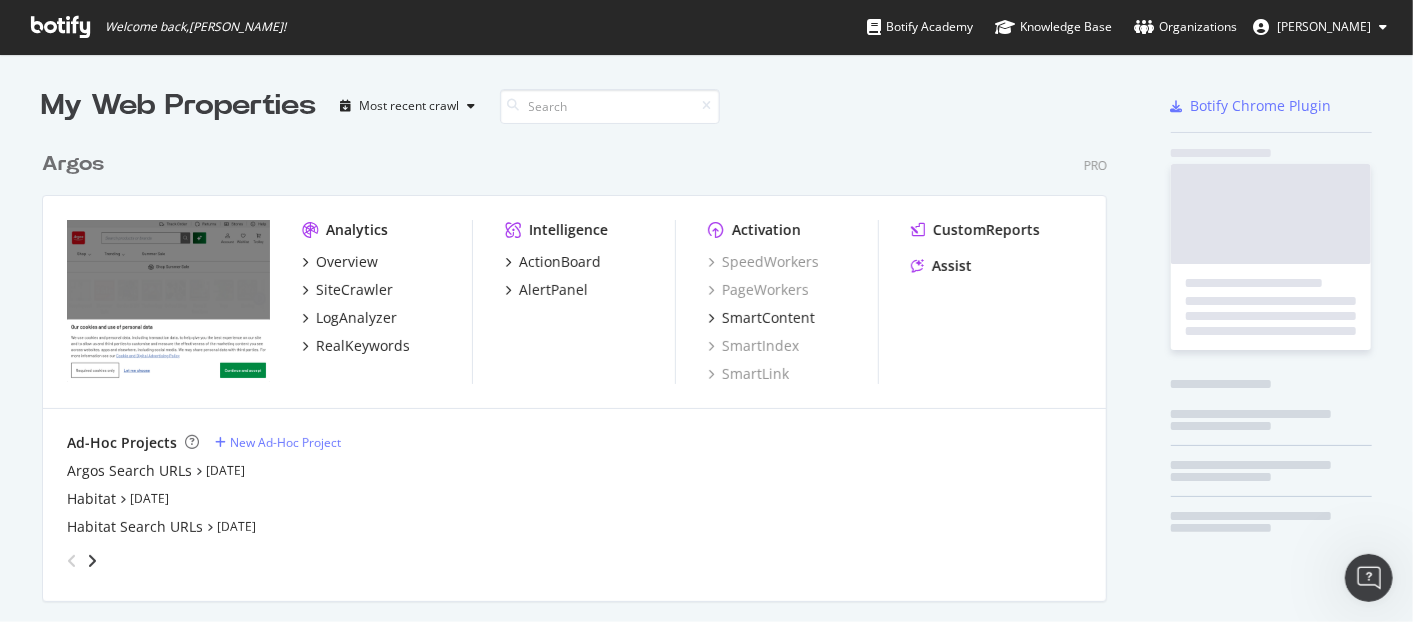 scroll, scrollTop: 17, scrollLeft: 18, axis: both 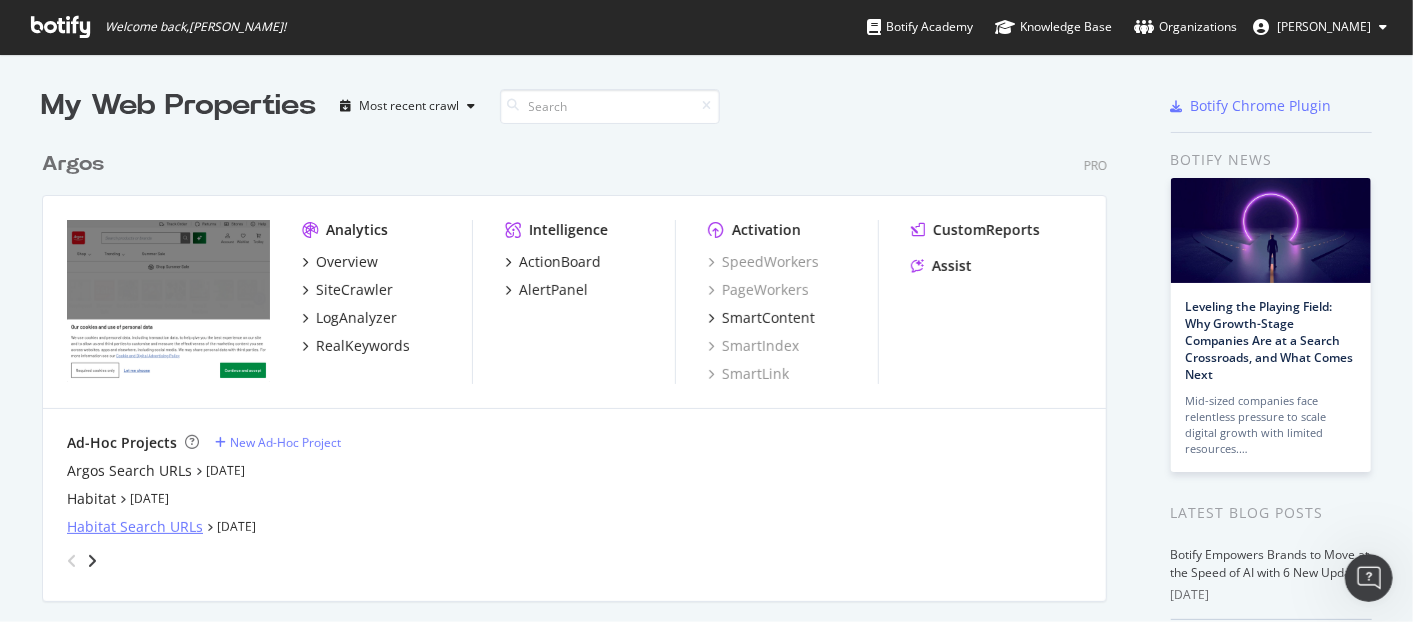 click on "Habitat Search URLs" at bounding box center [135, 527] 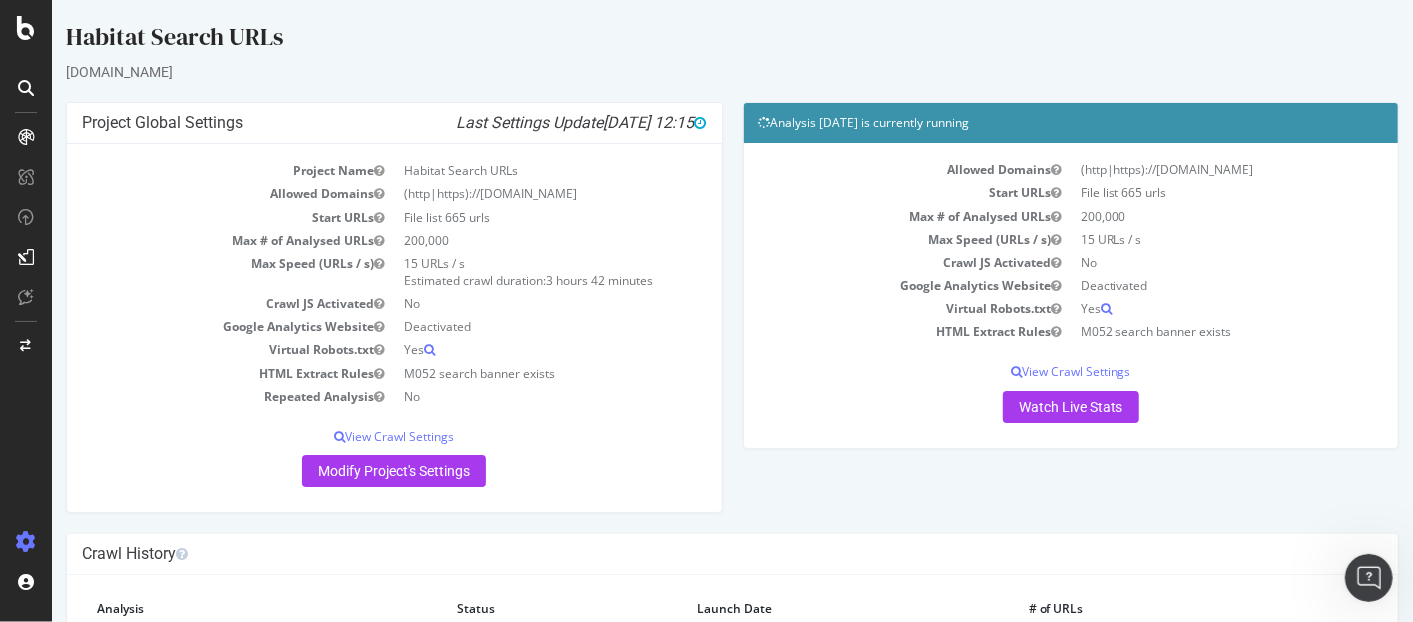 scroll, scrollTop: 0, scrollLeft: 0, axis: both 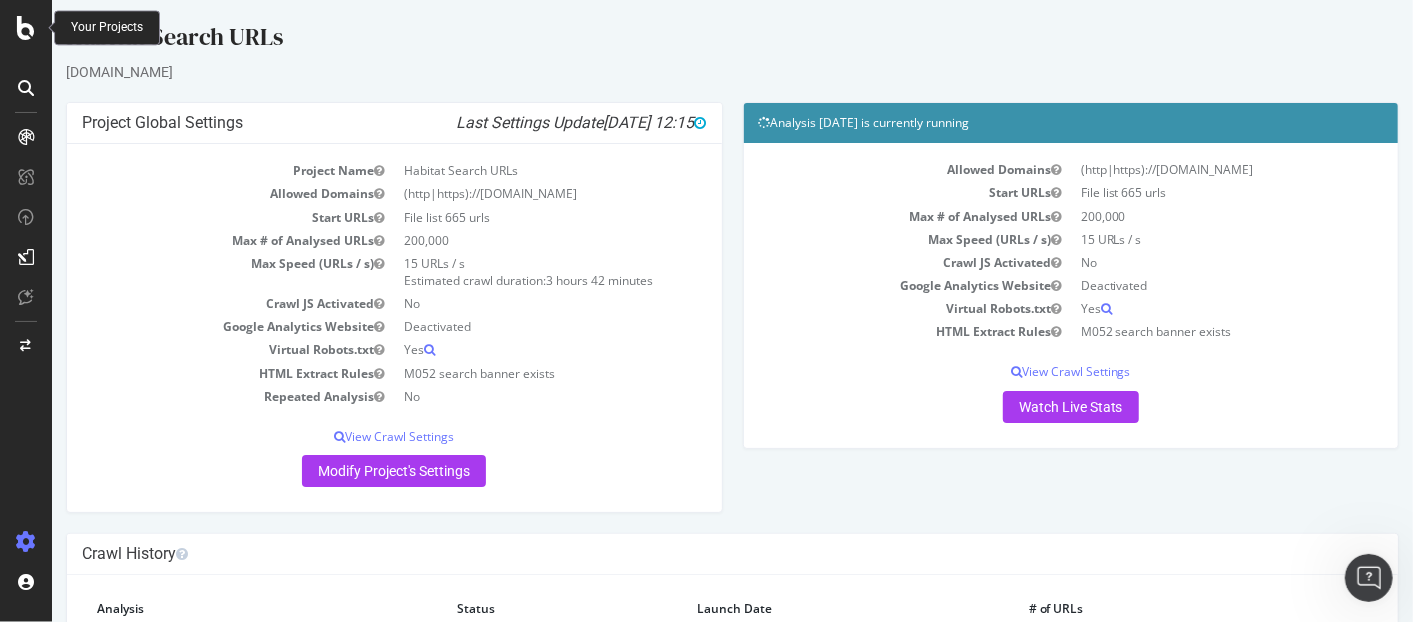 click at bounding box center (26, 28) 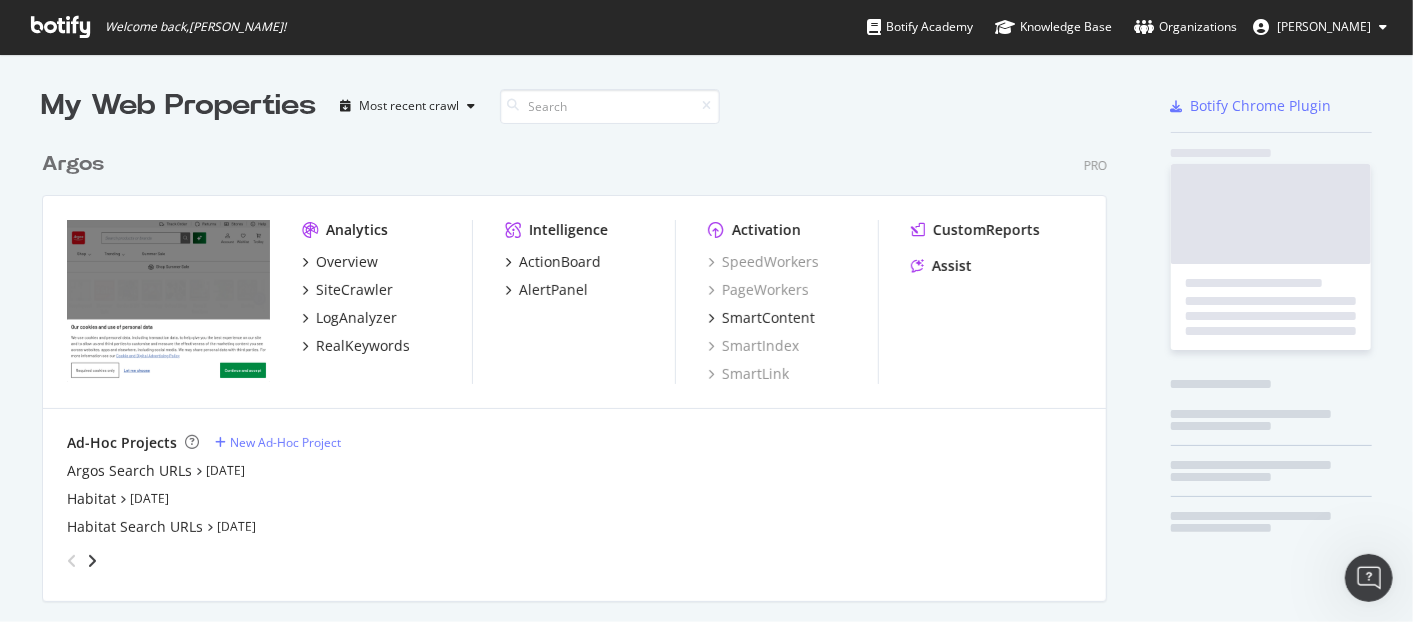 scroll, scrollTop: 17, scrollLeft: 18, axis: both 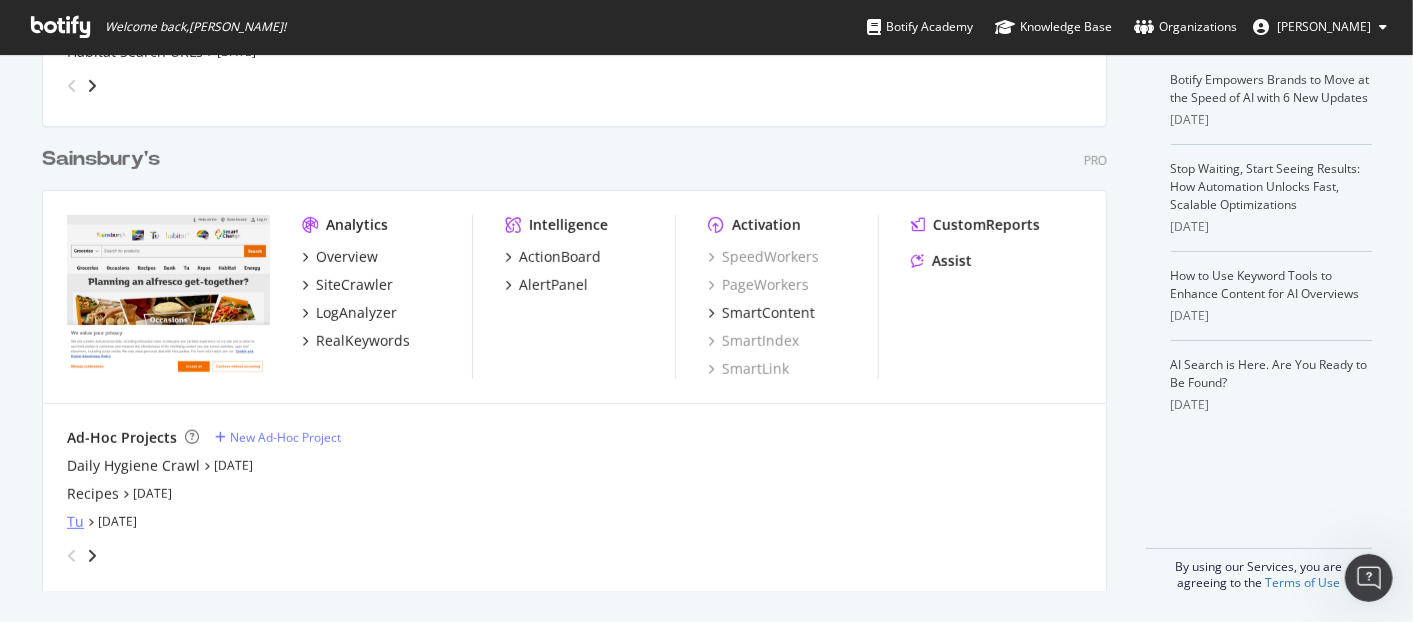 click on "Tu" at bounding box center (75, 522) 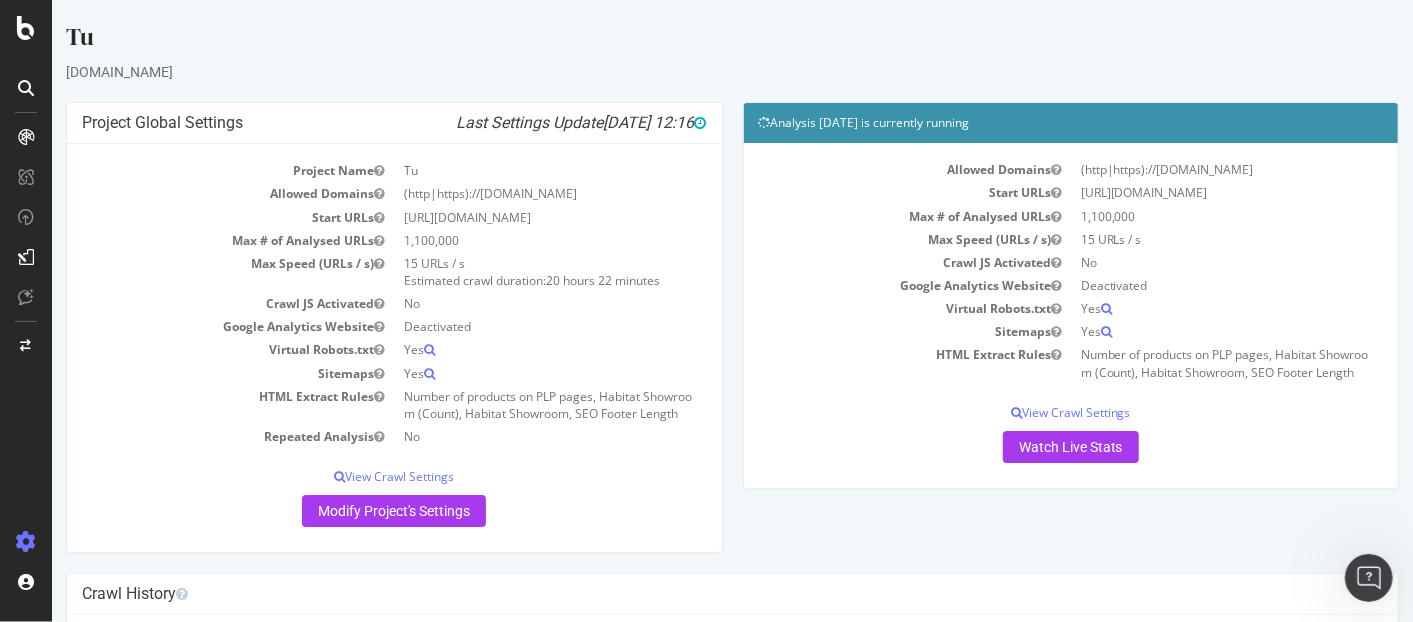 scroll, scrollTop: 0, scrollLeft: 0, axis: both 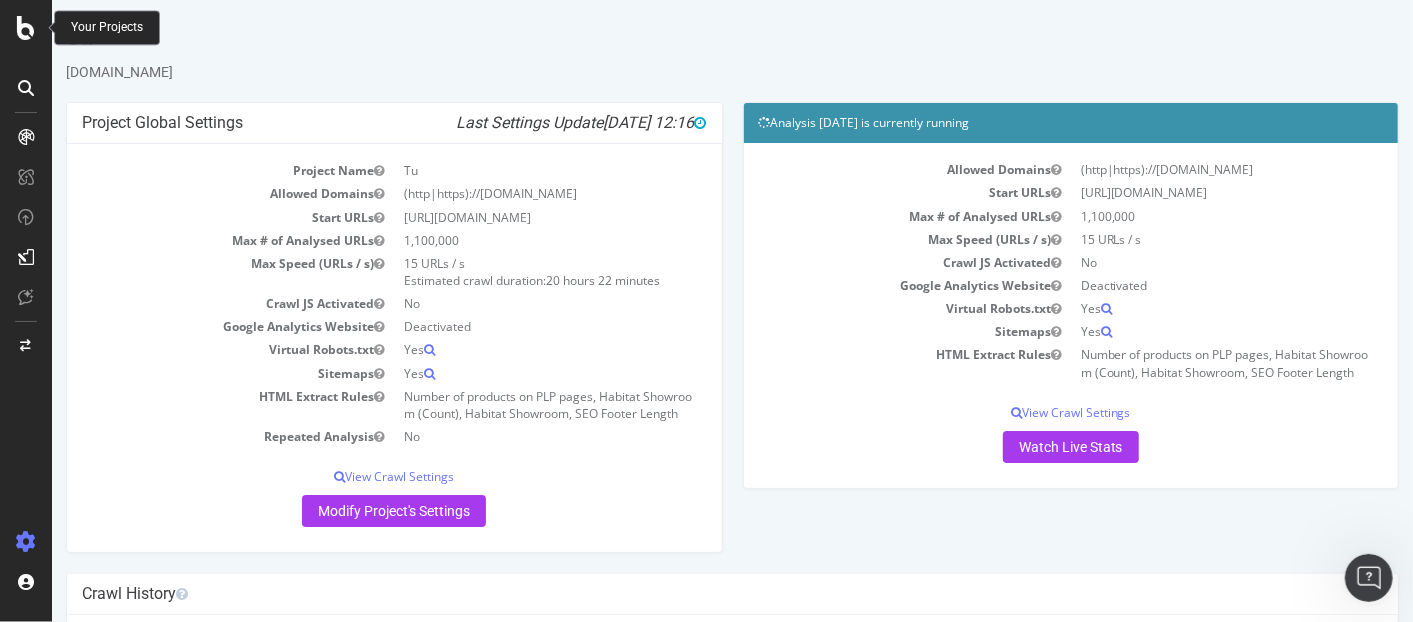 click at bounding box center (26, 28) 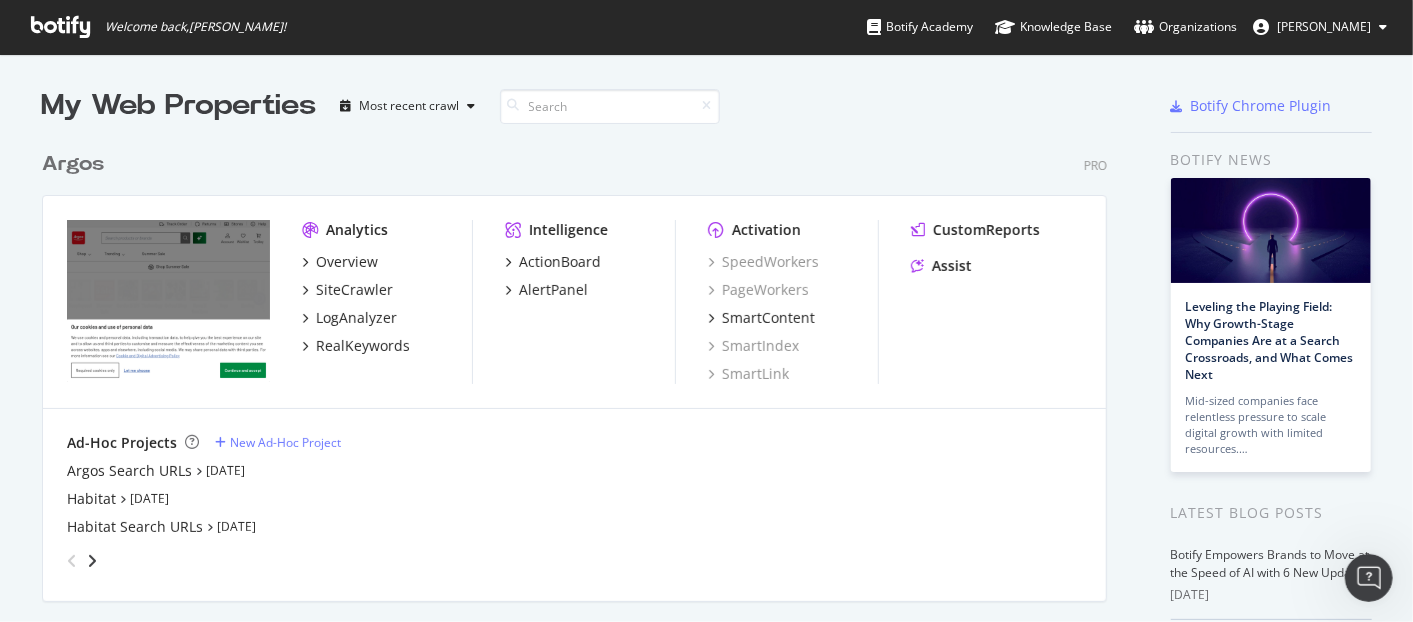 scroll, scrollTop: 17, scrollLeft: 18, axis: both 